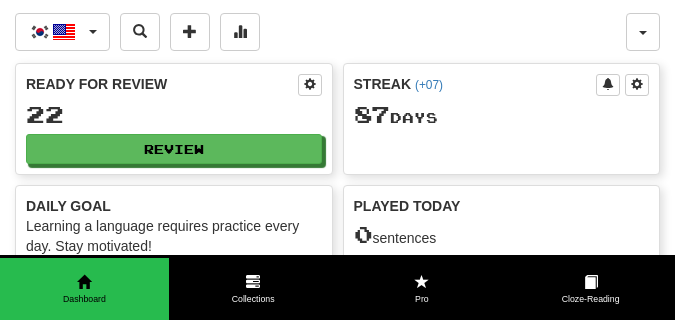 scroll, scrollTop: 0, scrollLeft: 0, axis: both 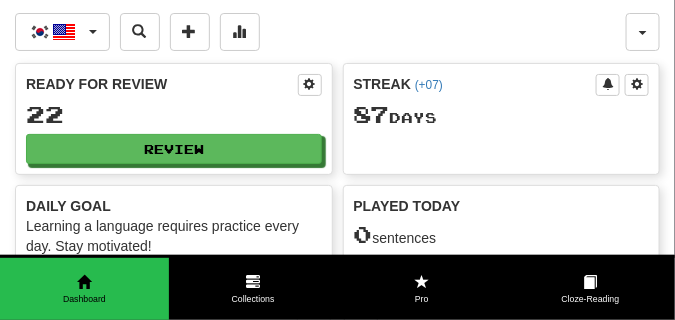 click on "한국어  /  English 한국어  /  English Streak:  [NUMBER]   Review:  [NUMBER] Points today:  0 Čeština  /  English Streak:  [NUMBER]   Review:  [NUMBER] Points today:  0 Español  /  Русский Streak:  [NUMBER]   Review:  [NUMBER] Points today:  0 Français  /  Deutsch Streak:  [NUMBER]   Review:  [NUMBER] Points today:  0 Français  /  Русский Streak:  [NUMBER]   Review:  [NUMBER] Points today:  0 中文  /  English Streak:  [NUMBER]   Review:  [NUMBER] Points today:  0 中文  /  Español Streak:  [NUMBER]   Review:  [NUMBER] Points today:  0  Language Pairing" at bounding box center [320, 32] 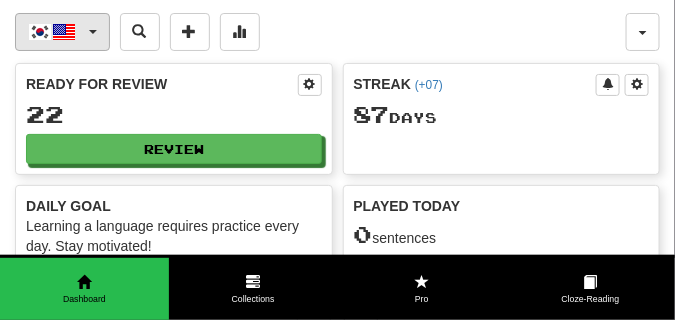 click on "한국어  /  English" at bounding box center [62, 32] 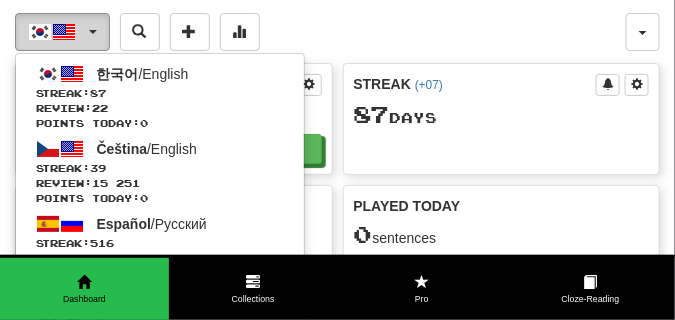 click on "한국어  /  English" at bounding box center [62, 32] 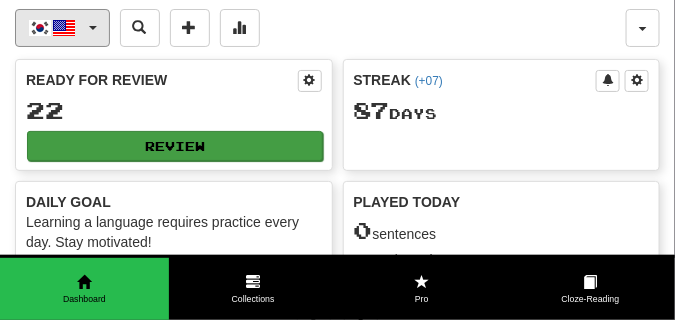 scroll, scrollTop: 0, scrollLeft: 0, axis: both 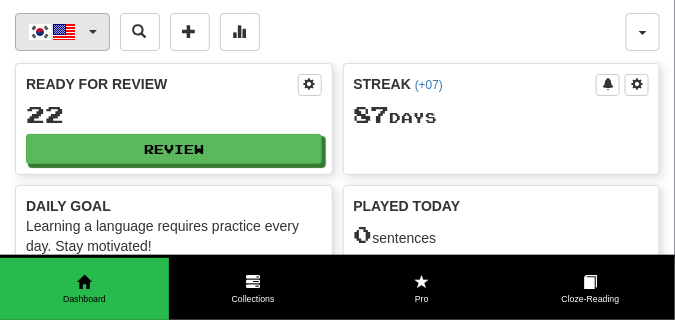 click on "한국어  /  English" at bounding box center (62, 32) 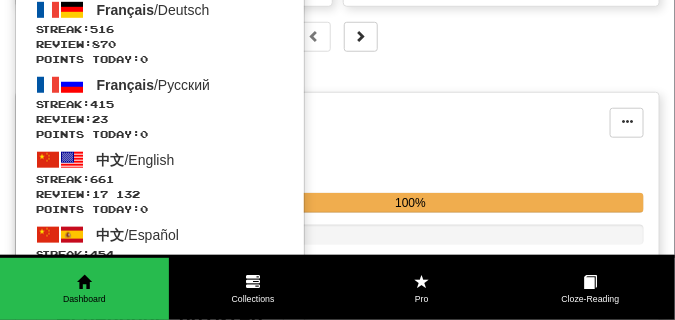 scroll, scrollTop: 350, scrollLeft: 0, axis: vertical 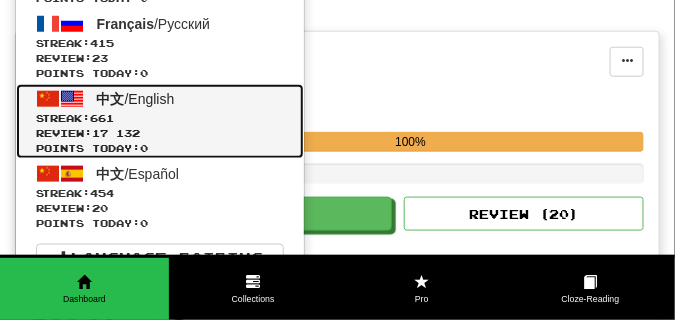 click on "Streak:  661" at bounding box center [160, 118] 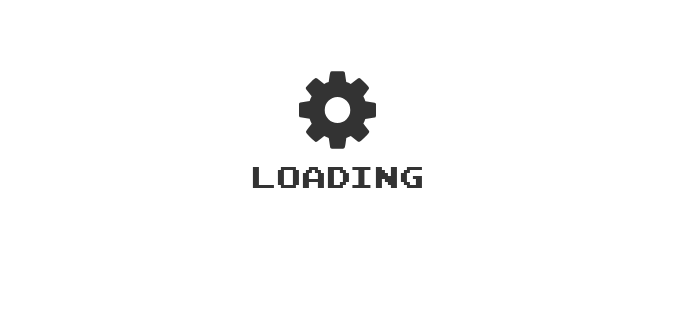 scroll, scrollTop: 0, scrollLeft: 0, axis: both 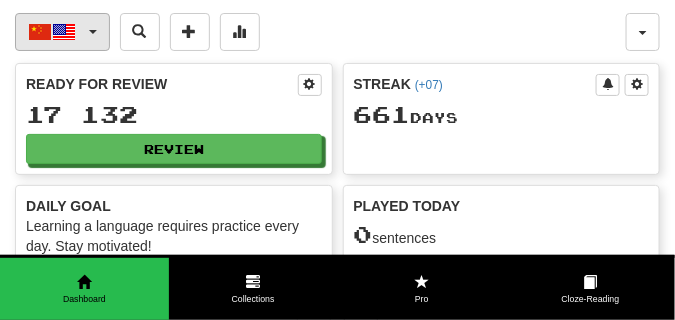 click on "中文  /  English" at bounding box center (62, 32) 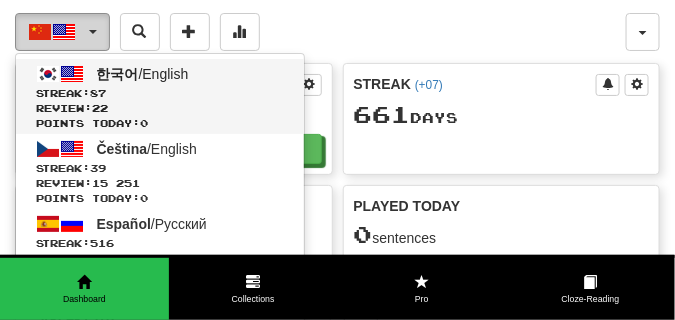 scroll, scrollTop: 0, scrollLeft: 0, axis: both 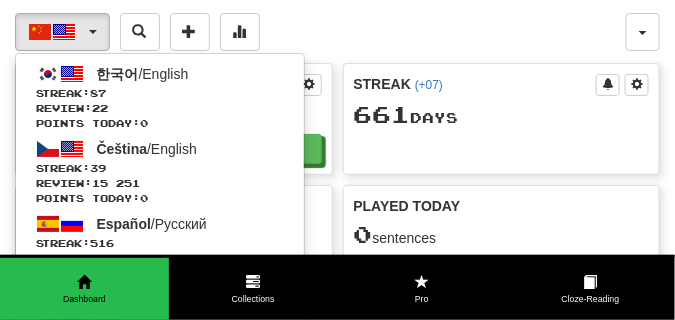 click on "中文  /  English 한국어  /  English Streak:  87   Review:  22 Points today:  0 Čeština  /  English Streak:  39   Review:  15 251 Points today:  0 Español  /  Русский Streak:  516   Review:  22 798 Points today:  0 Français  /  Deutsch Streak:  516   Review:  870 Points today:  0 Français  /  Русский Streak:  415   Review:  23 Points today:  0 中文  /  English Streak:  661   Review:  17 132 Points today:  0 中文  /  Español Streak:  454   Review:  20 Points today:  0  Language Pairing" at bounding box center (320, 32) 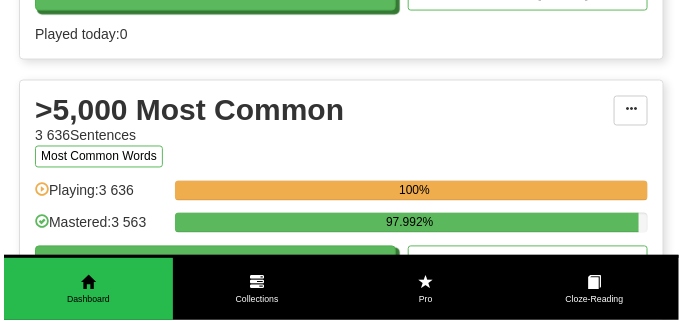 scroll, scrollTop: 2000, scrollLeft: 0, axis: vertical 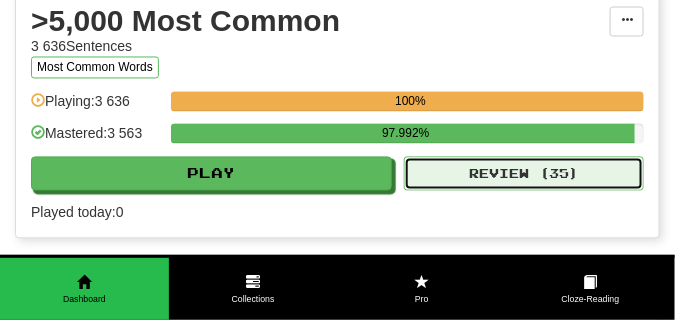 click on "Review ( 35 )" at bounding box center (524, 174) 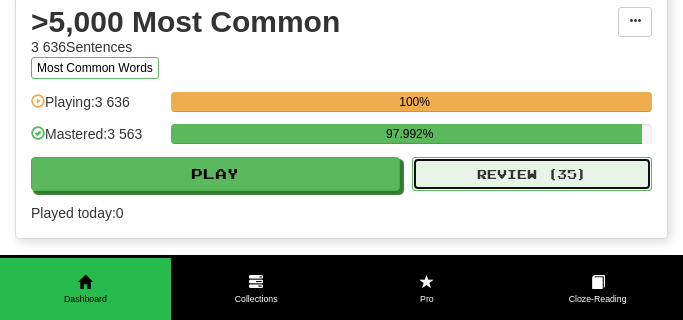 select on "**" 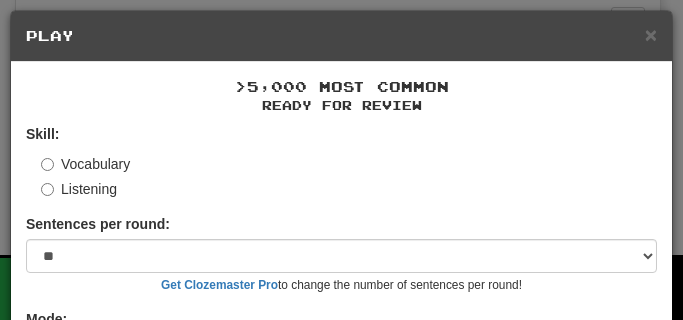 scroll, scrollTop: 161, scrollLeft: 0, axis: vertical 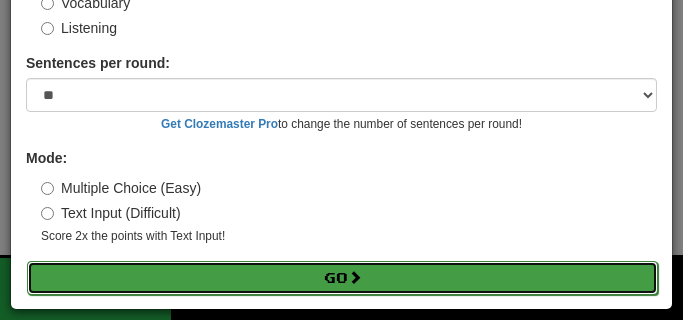 click on "Go" at bounding box center (342, 278) 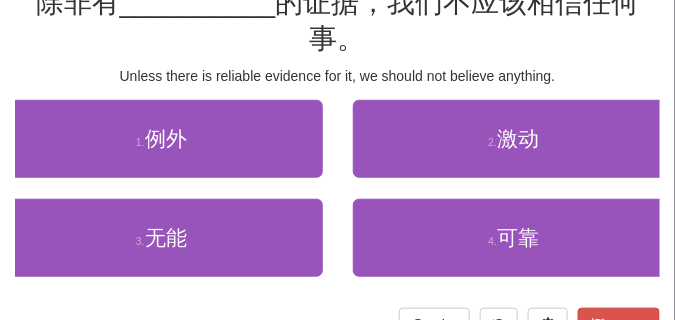 scroll, scrollTop: 200, scrollLeft: 0, axis: vertical 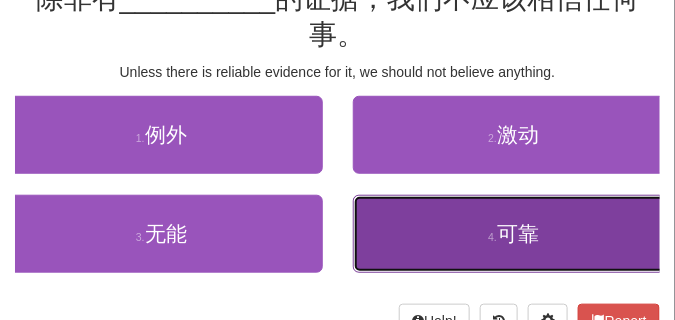 click on "4 .  可靠" at bounding box center (514, 234) 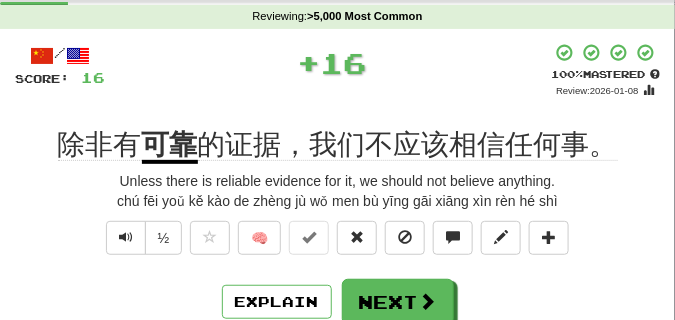 scroll, scrollTop: 60, scrollLeft: 0, axis: vertical 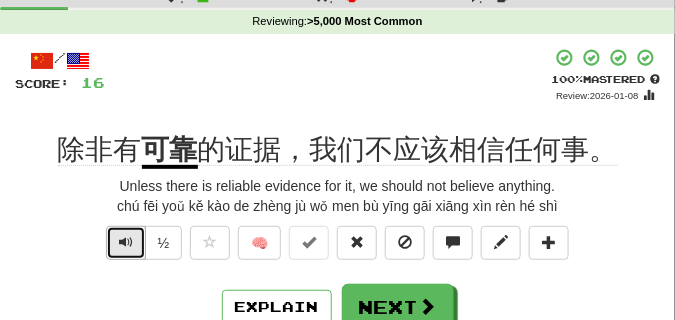 click at bounding box center [126, 242] 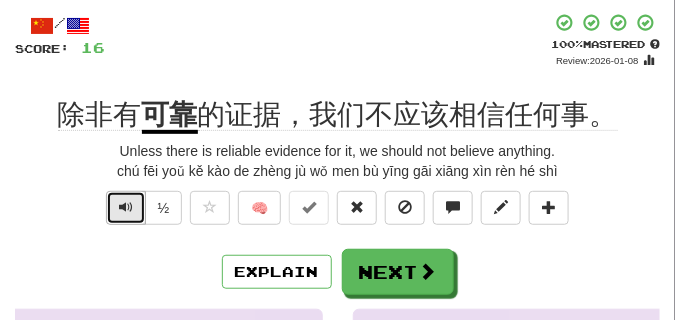 scroll, scrollTop: 110, scrollLeft: 0, axis: vertical 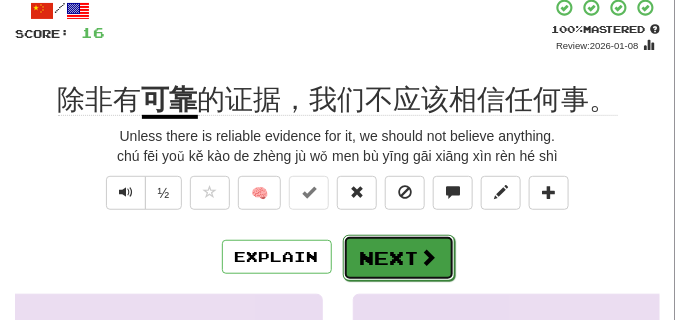 click on "Next" at bounding box center [399, 258] 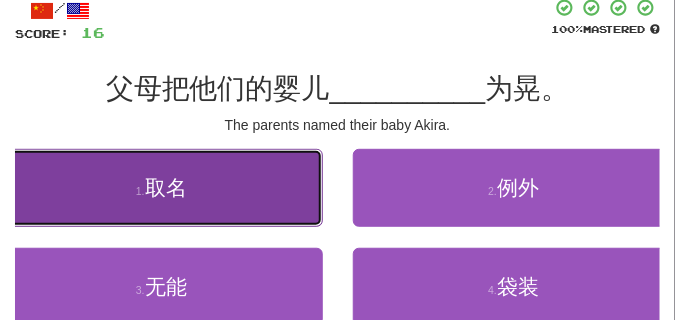 click on "取名" at bounding box center (166, 187) 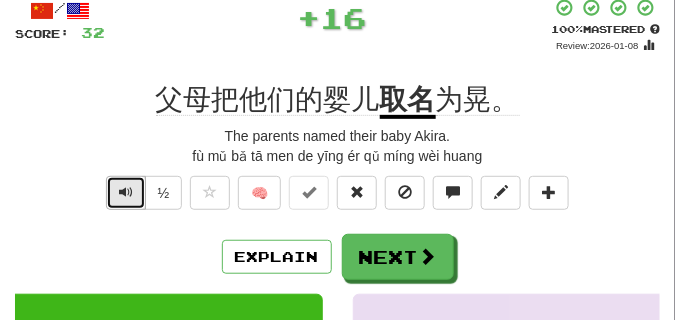 click at bounding box center [126, 192] 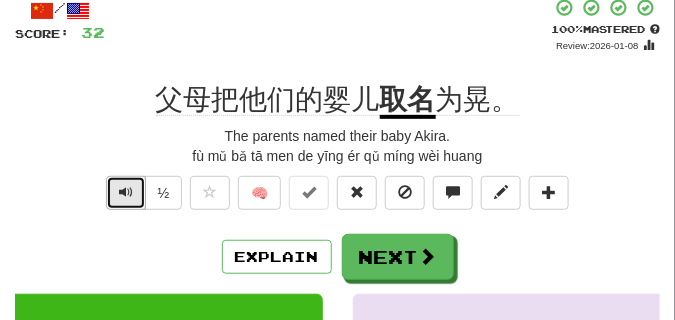 click at bounding box center (126, 192) 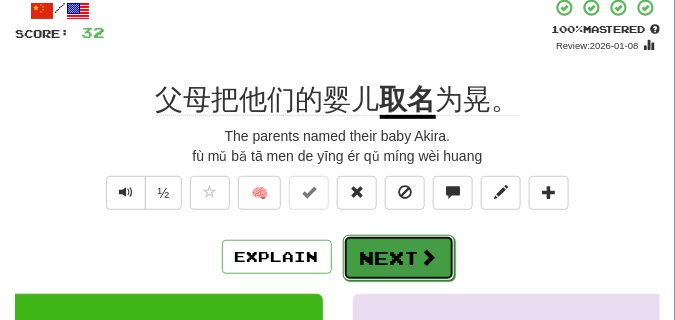 click on "Next" at bounding box center (399, 258) 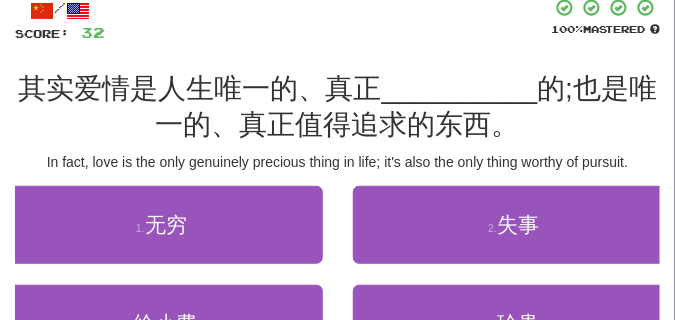 scroll, scrollTop: 160, scrollLeft: 0, axis: vertical 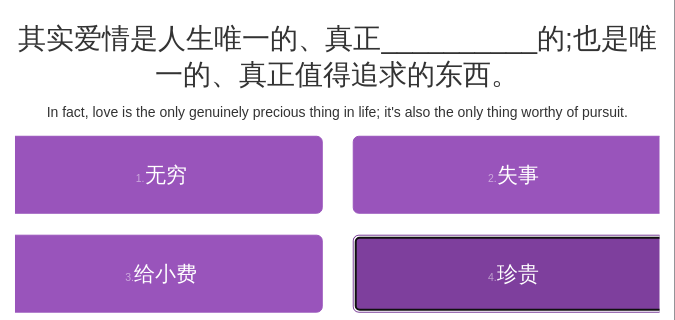 click on "4 .  珍贵" at bounding box center [514, 274] 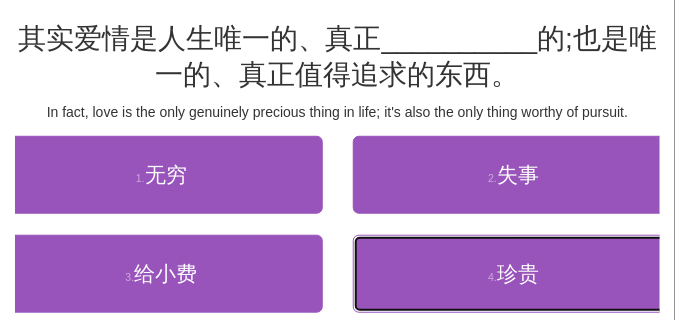 scroll, scrollTop: 170, scrollLeft: 0, axis: vertical 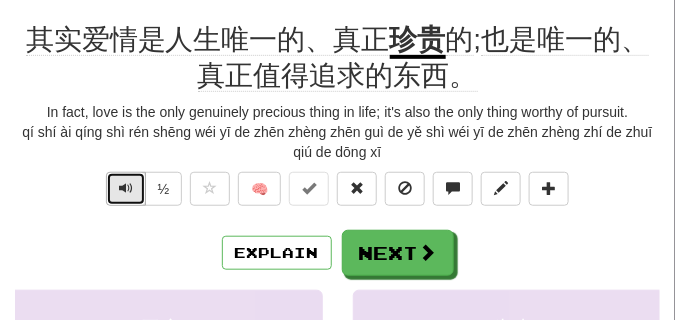 click at bounding box center [126, 188] 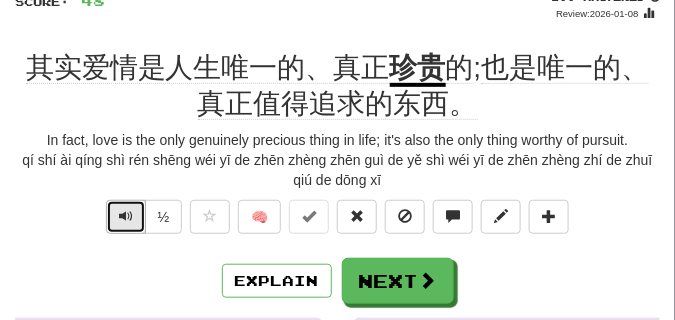 scroll, scrollTop: 170, scrollLeft: 0, axis: vertical 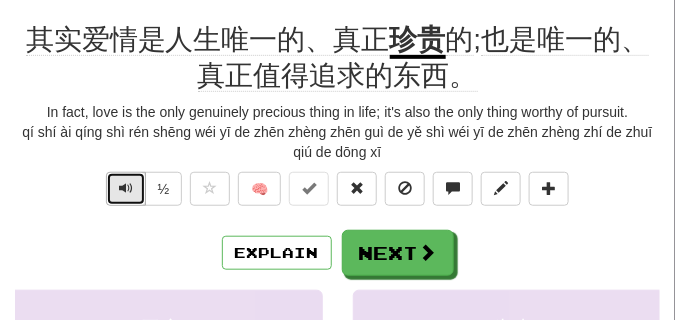 click at bounding box center (126, 188) 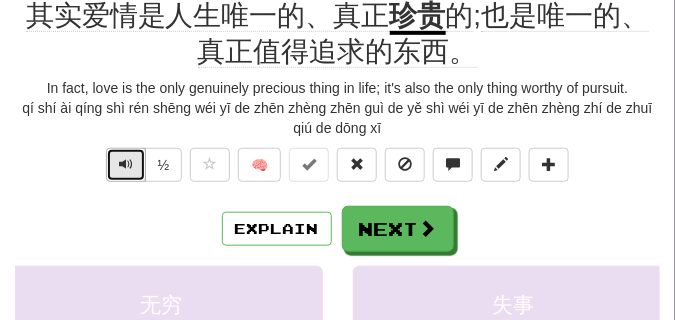 scroll, scrollTop: 200, scrollLeft: 0, axis: vertical 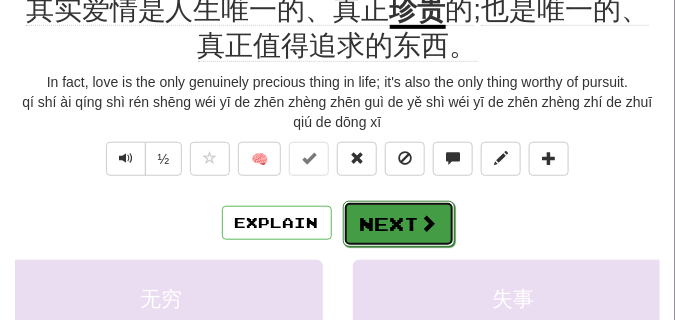 click on "Next" at bounding box center [399, 224] 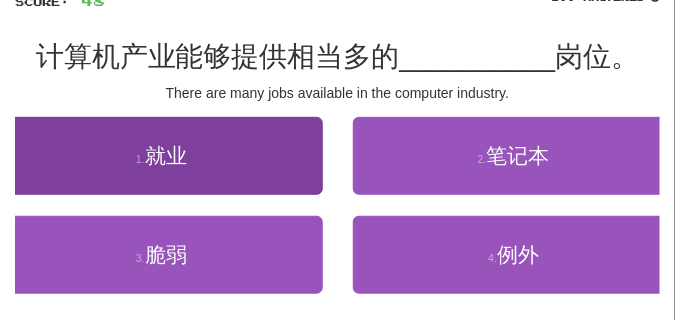 scroll, scrollTop: 90, scrollLeft: 0, axis: vertical 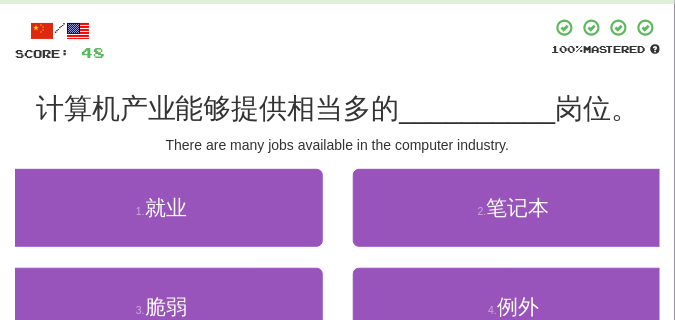 click on "There are many jobs available in the computer industry." at bounding box center [337, 145] 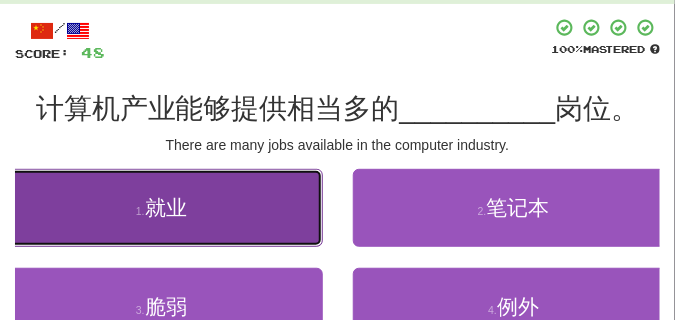 click on "就业" at bounding box center (166, 207) 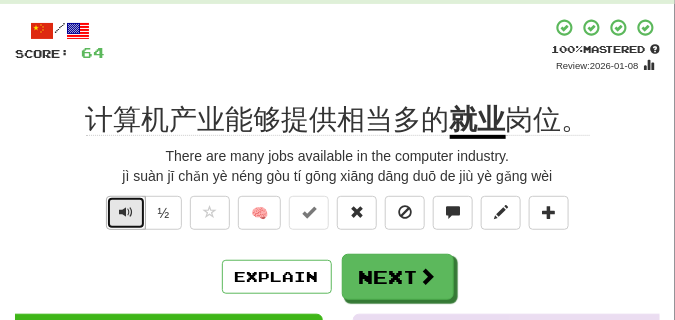 click at bounding box center [126, 212] 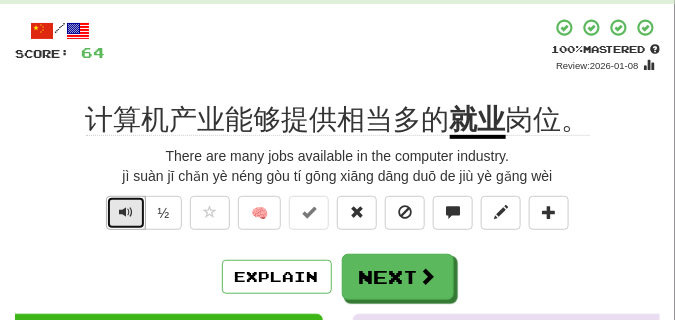 click at bounding box center (126, 212) 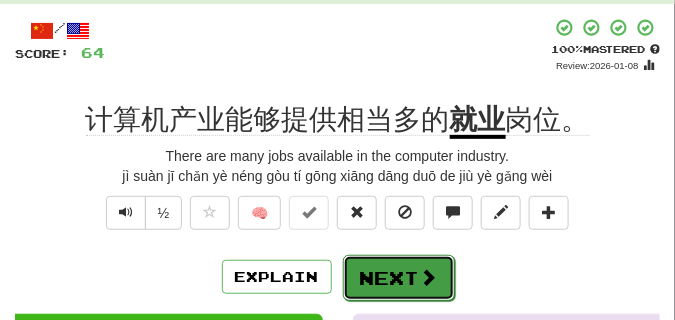 click on "Next" at bounding box center [399, 278] 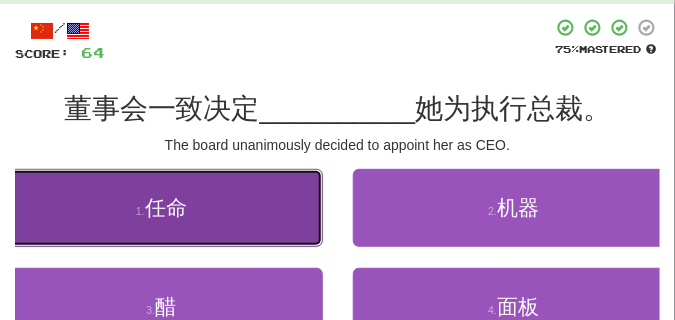 click on "1 .  任命" at bounding box center [161, 208] 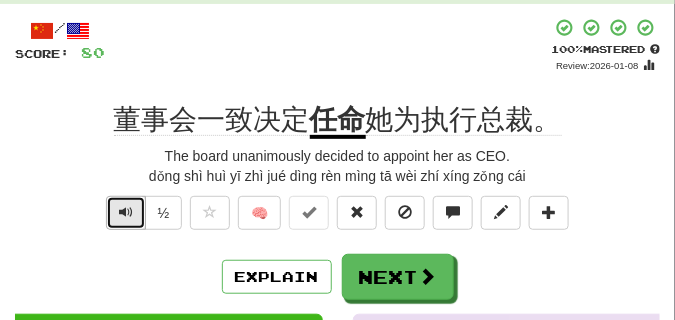 click at bounding box center (126, 212) 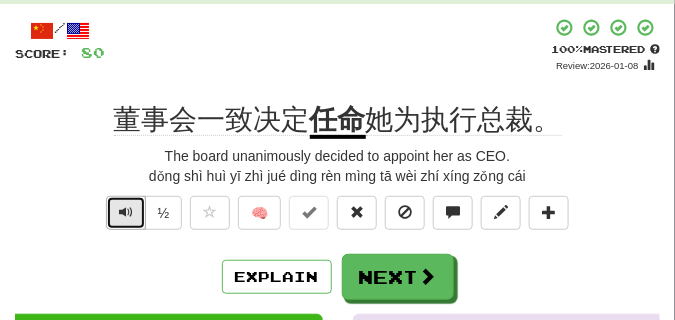 click at bounding box center [126, 212] 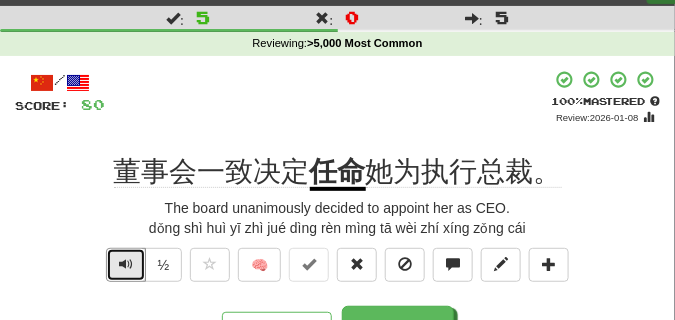 scroll, scrollTop: 100, scrollLeft: 0, axis: vertical 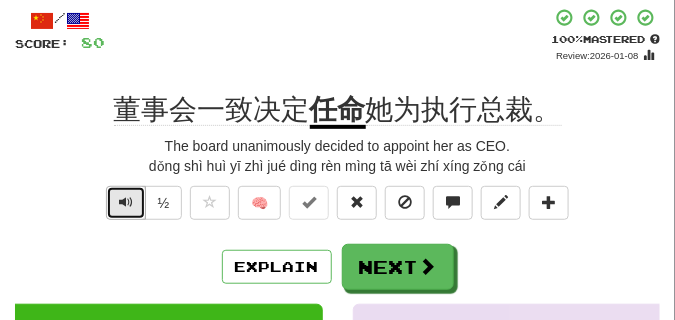 click at bounding box center (126, 202) 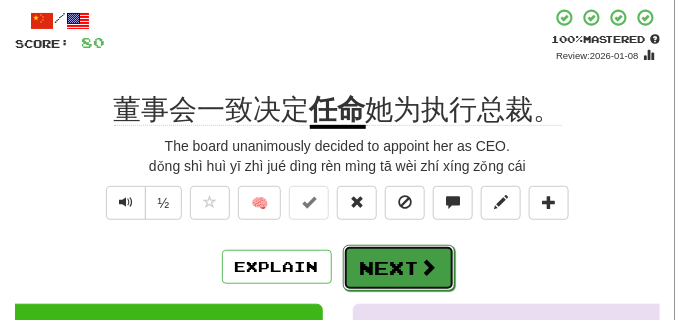 click on "Next" at bounding box center [399, 268] 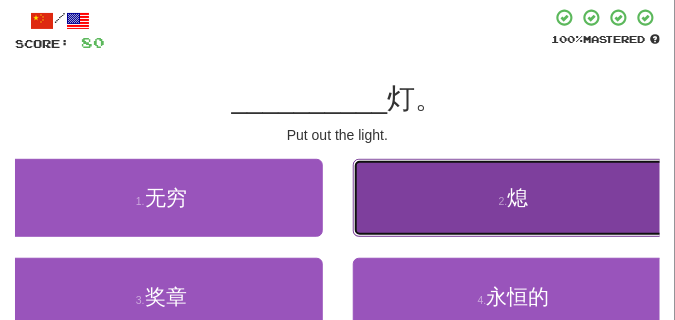 click on "2 .  熄" at bounding box center [514, 198] 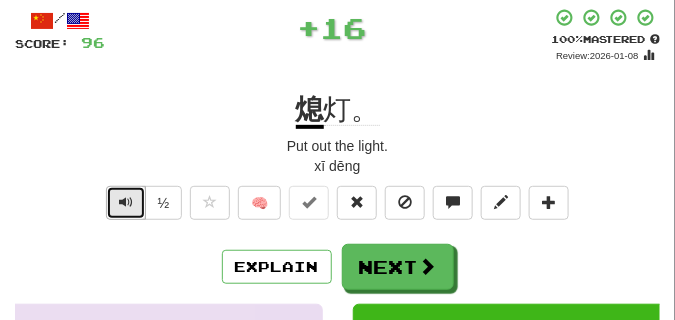 click at bounding box center (126, 202) 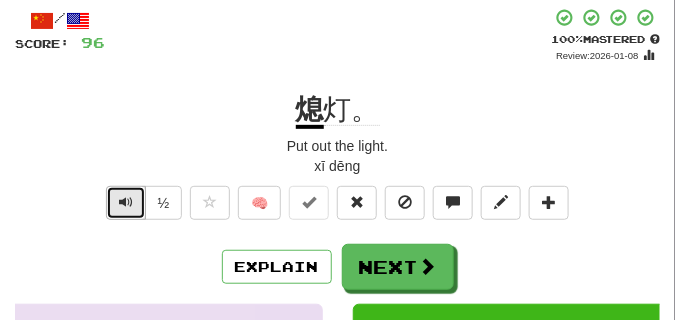 click at bounding box center [126, 202] 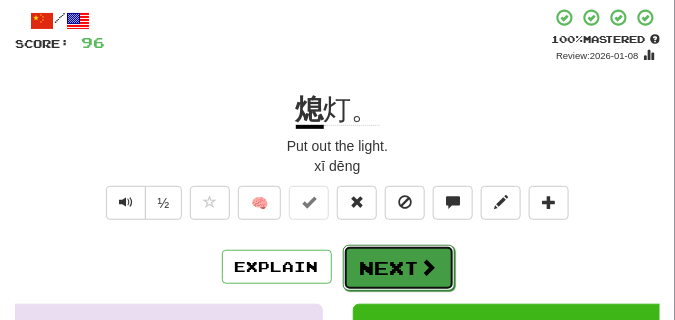 click on "Next" at bounding box center (399, 268) 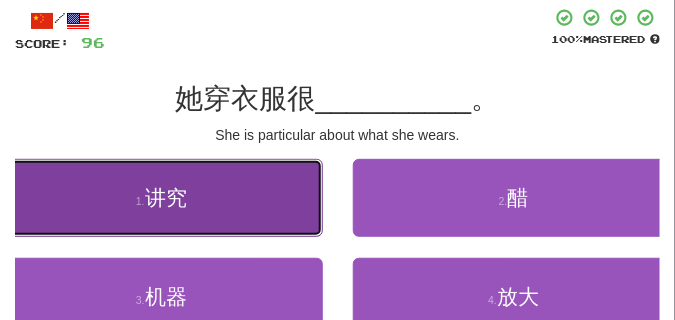 click on "讲究" at bounding box center (166, 197) 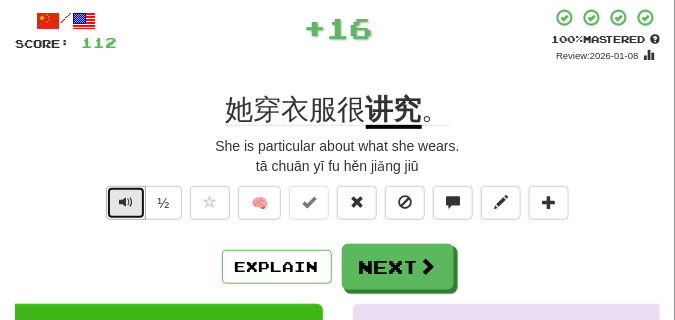 click at bounding box center [126, 202] 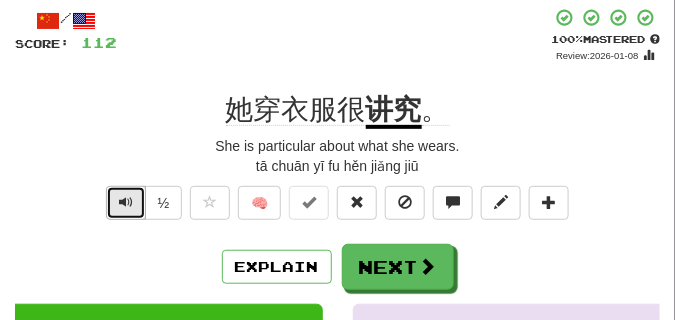click at bounding box center [126, 202] 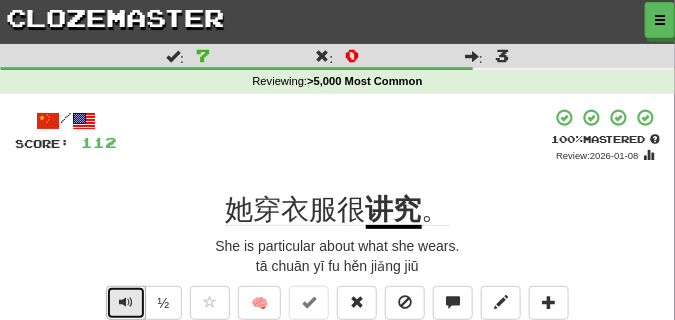 scroll, scrollTop: 50, scrollLeft: 0, axis: vertical 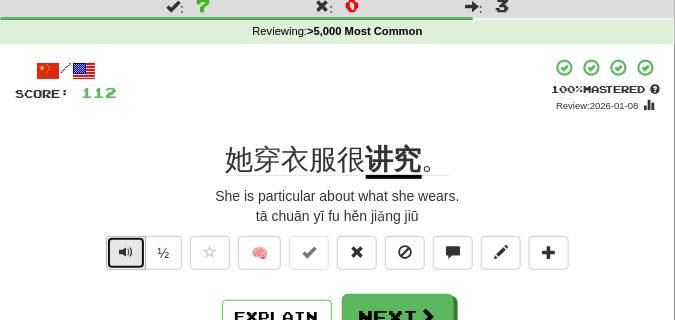 click at bounding box center (126, 253) 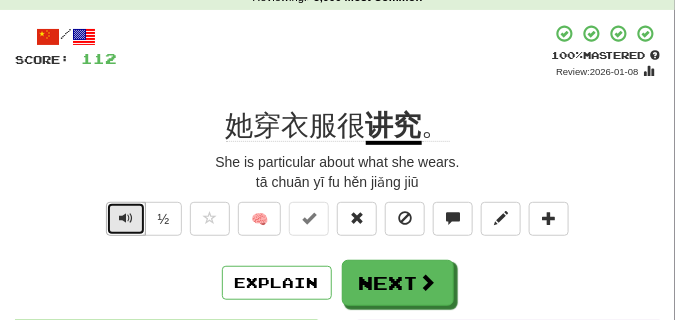 scroll, scrollTop: 100, scrollLeft: 0, axis: vertical 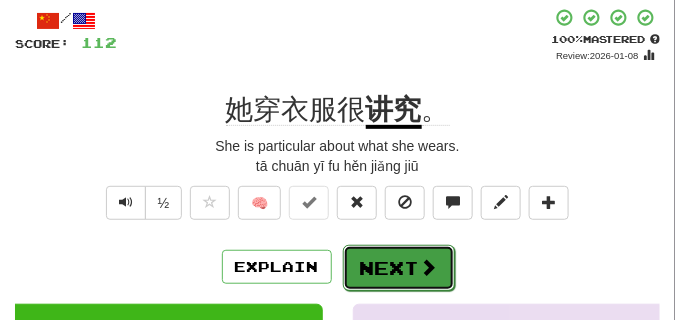 click on "Next" at bounding box center (399, 268) 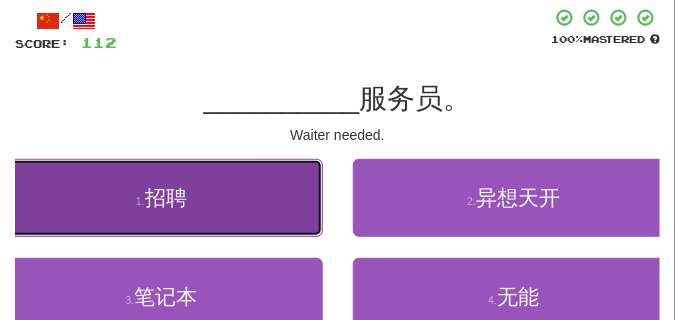 click on "1 .  招聘" at bounding box center [161, 198] 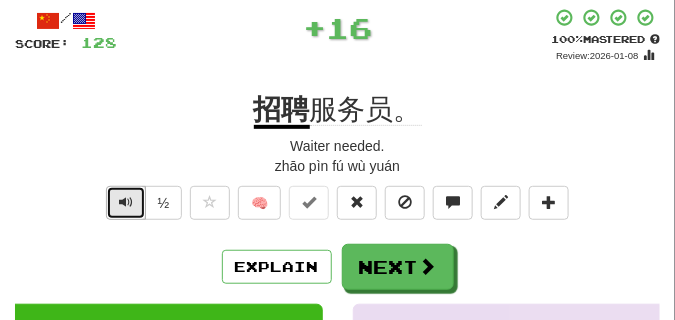 click at bounding box center [126, 202] 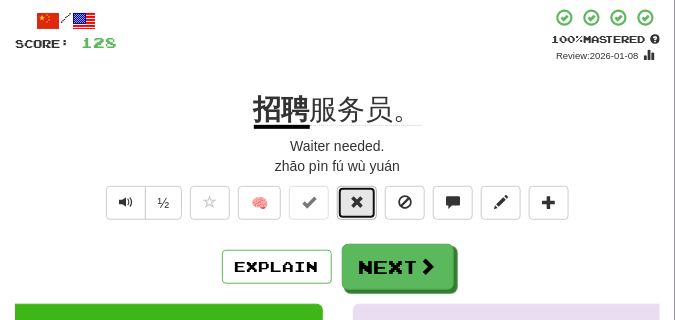 click at bounding box center (357, 203) 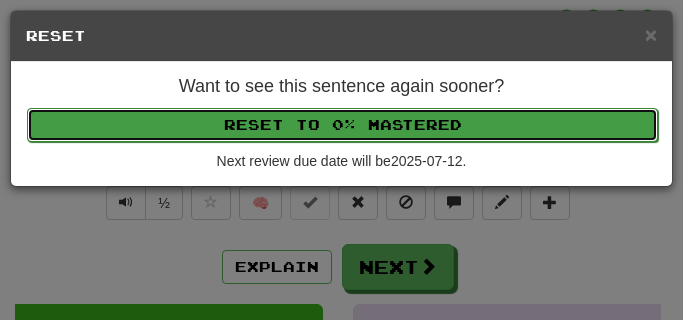click on "Reset to 0% Mastered" at bounding box center [342, 125] 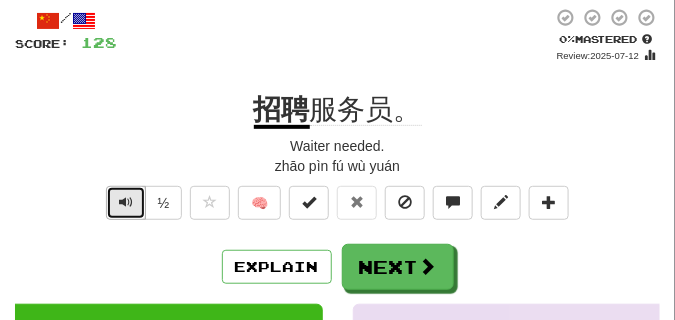 click at bounding box center (126, 203) 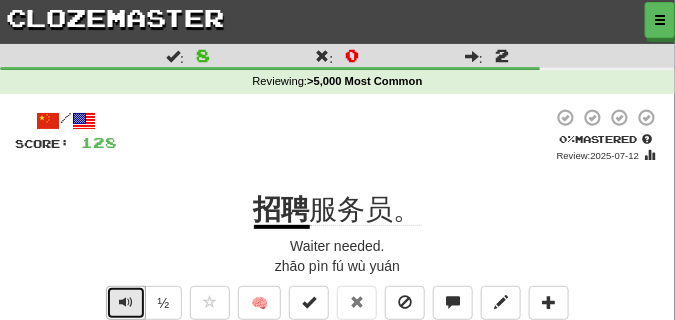 scroll, scrollTop: 50, scrollLeft: 0, axis: vertical 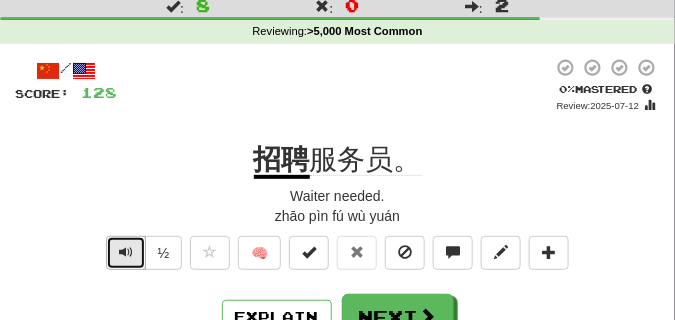 click at bounding box center [126, 253] 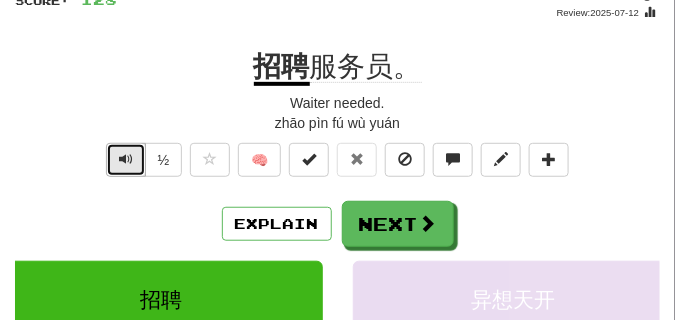 scroll, scrollTop: 150, scrollLeft: 0, axis: vertical 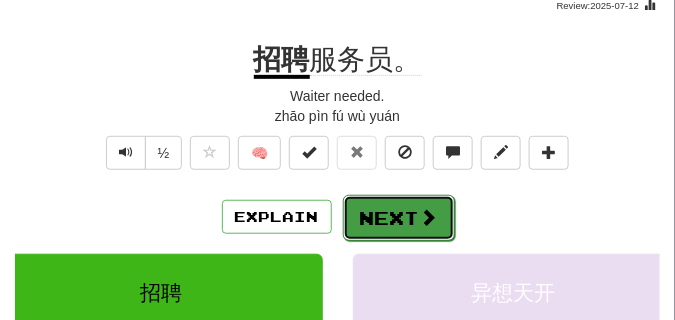 click on "Next" at bounding box center [399, 218] 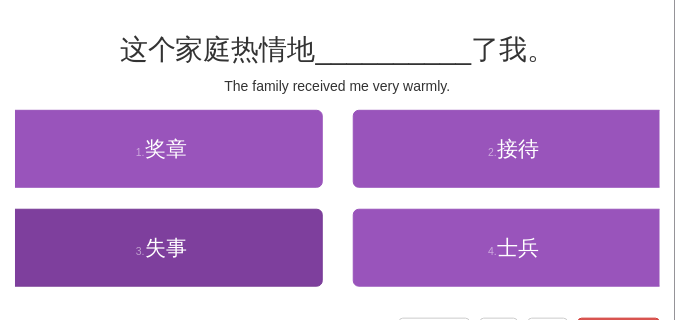 scroll, scrollTop: 150, scrollLeft: 0, axis: vertical 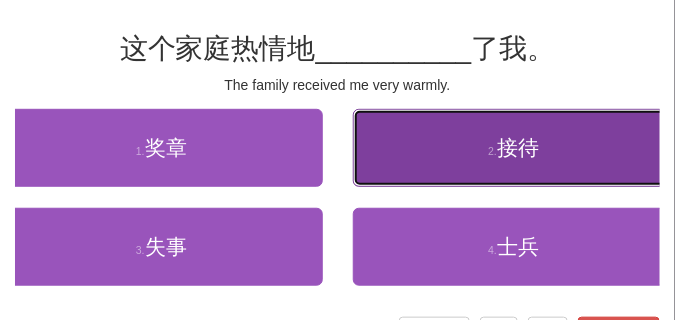 click on "2 .  接待" at bounding box center [514, 148] 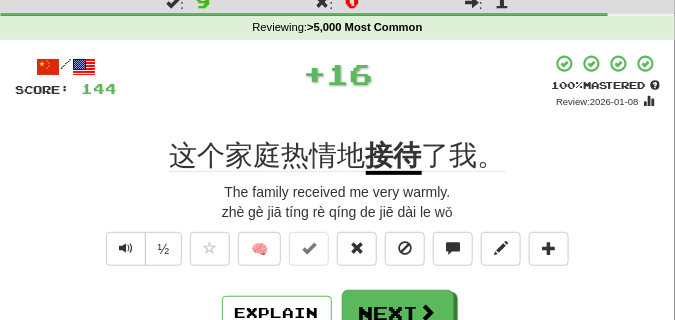 scroll, scrollTop: 50, scrollLeft: 0, axis: vertical 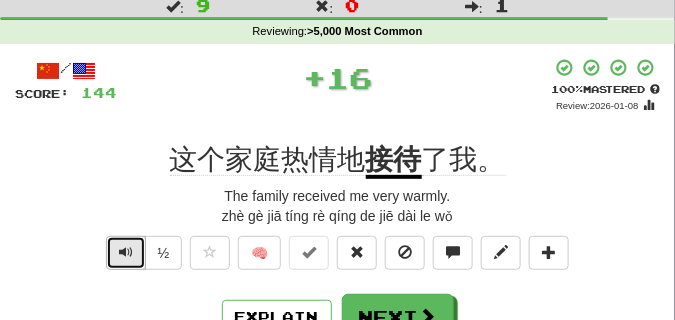 click at bounding box center [126, 252] 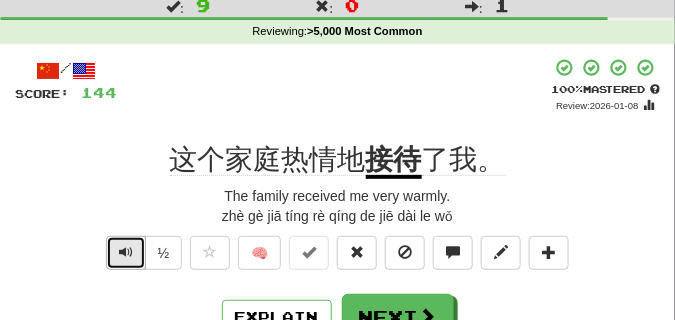 click at bounding box center (126, 252) 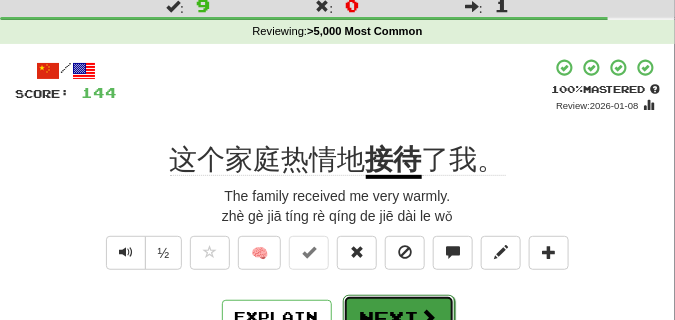 click on "Next" at bounding box center [399, 318] 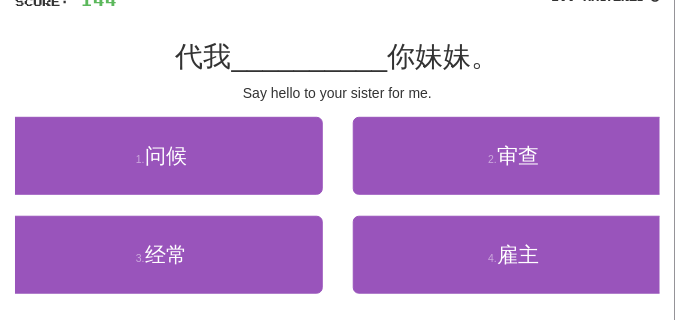 scroll, scrollTop: 150, scrollLeft: 0, axis: vertical 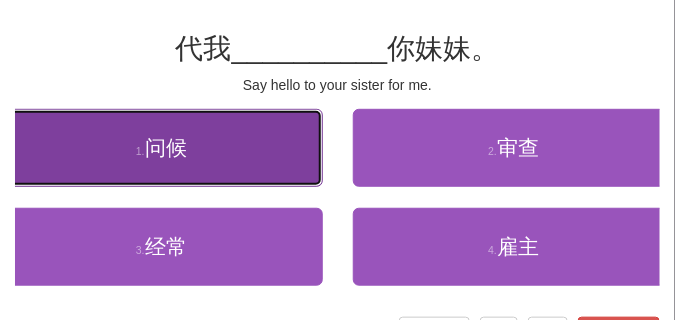 click on "1 .  问候" at bounding box center (161, 148) 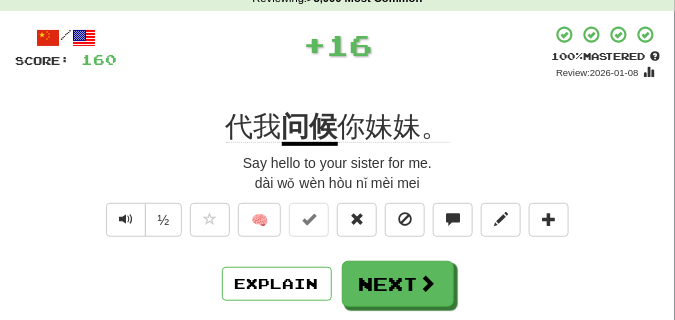 scroll, scrollTop: 100, scrollLeft: 0, axis: vertical 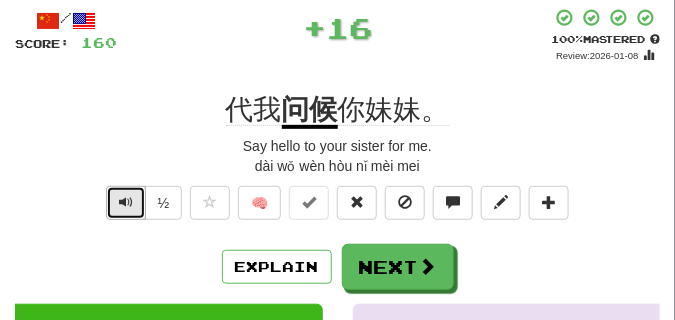 click at bounding box center (126, 203) 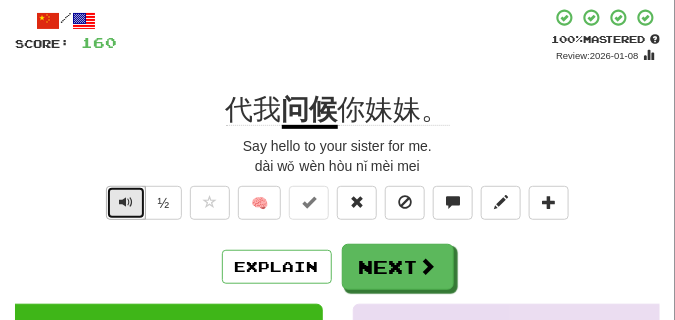 click at bounding box center (126, 202) 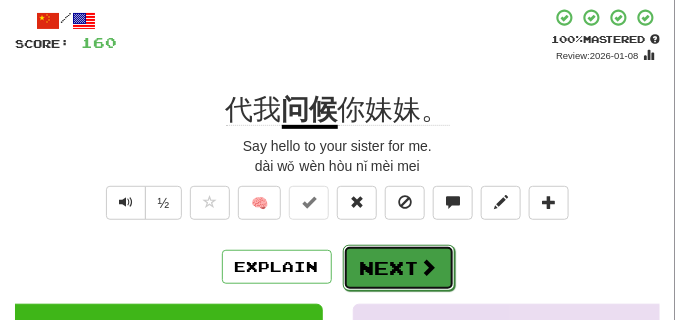 click on "Next" at bounding box center [399, 268] 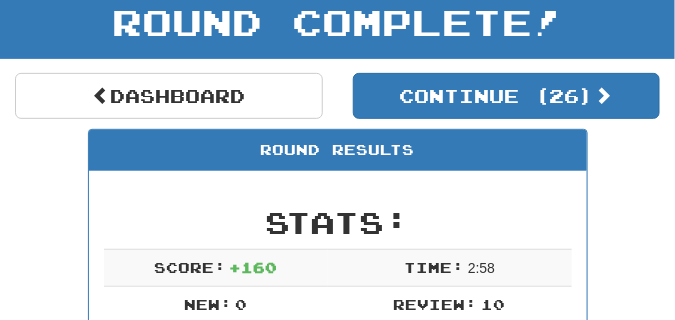 scroll, scrollTop: 38, scrollLeft: 0, axis: vertical 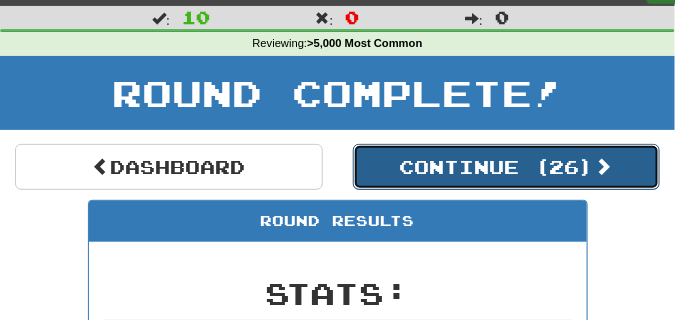 click on "Continue ( 26 )" at bounding box center [507, 167] 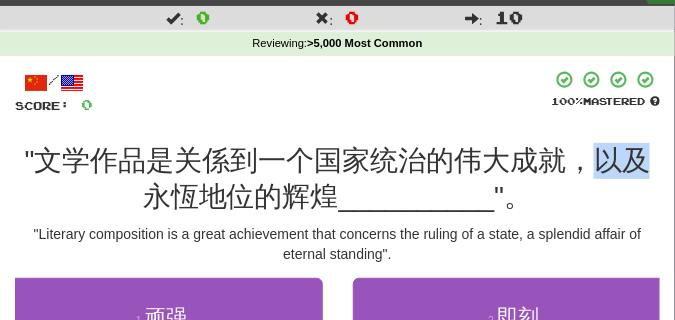 drag, startPoint x: 592, startPoint y: 162, endPoint x: 648, endPoint y: 162, distance: 56 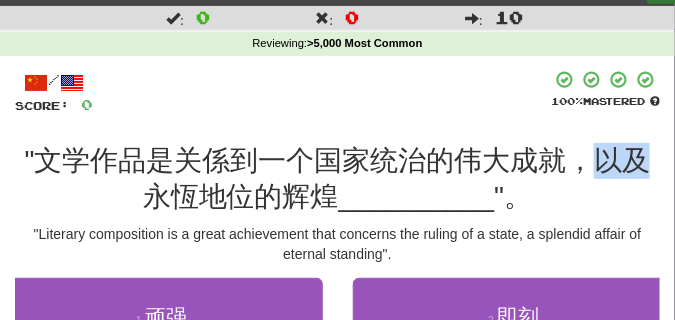 copy on "以及" 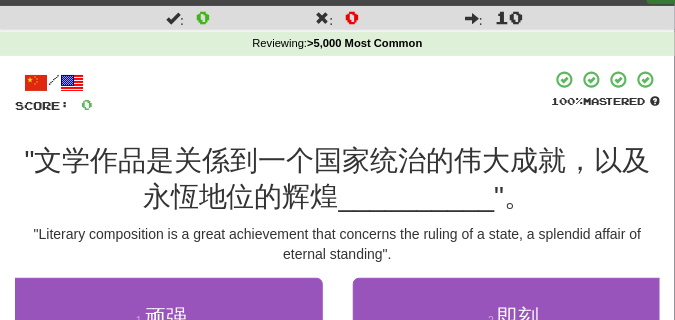 click at bounding box center [322, 92] 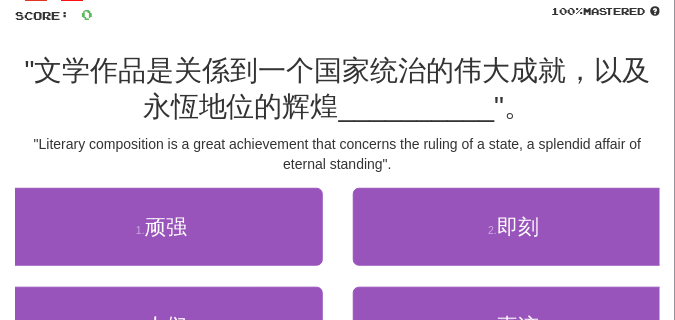 scroll, scrollTop: 188, scrollLeft: 0, axis: vertical 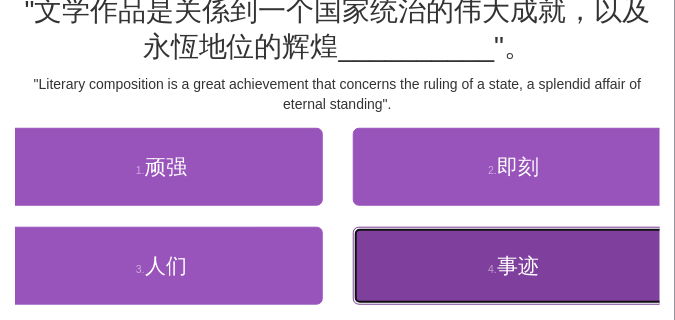 click on "事迹" at bounding box center (518, 265) 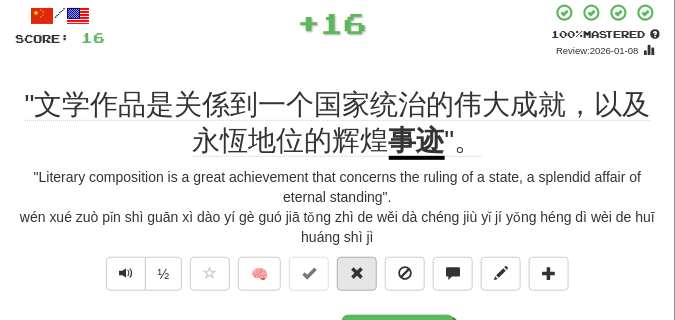 scroll, scrollTop: 98, scrollLeft: 0, axis: vertical 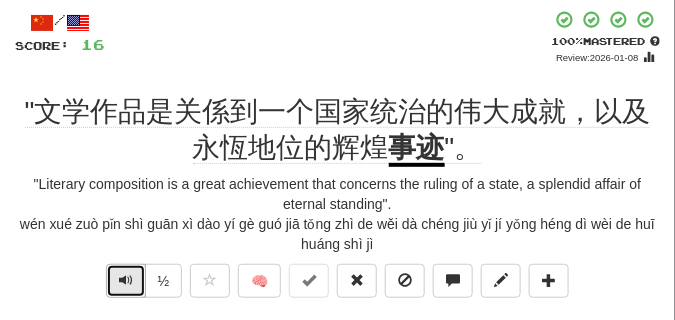 click at bounding box center [126, 280] 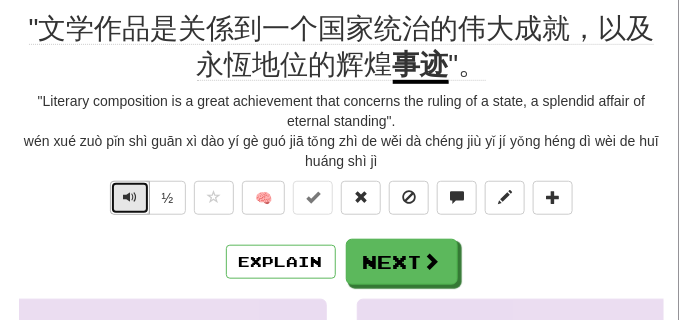 scroll, scrollTop: 198, scrollLeft: 0, axis: vertical 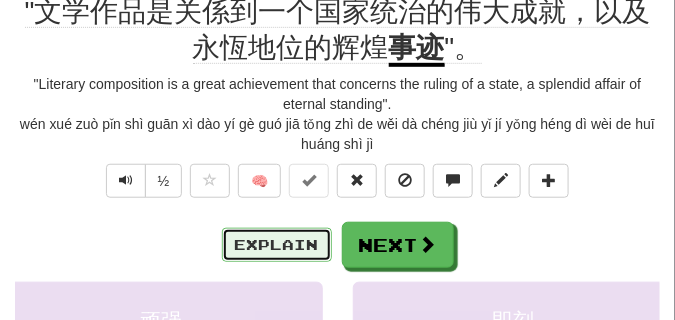 click on "Explain" at bounding box center (277, 245) 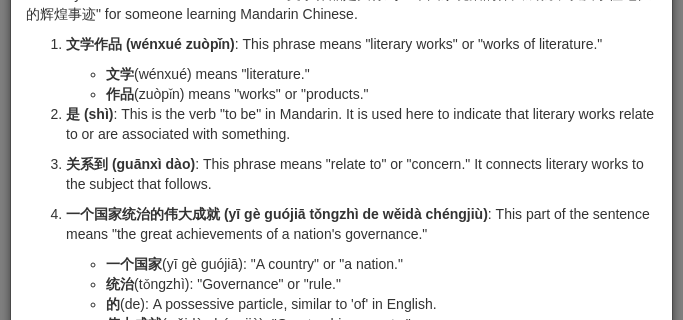 scroll, scrollTop: 100, scrollLeft: 0, axis: vertical 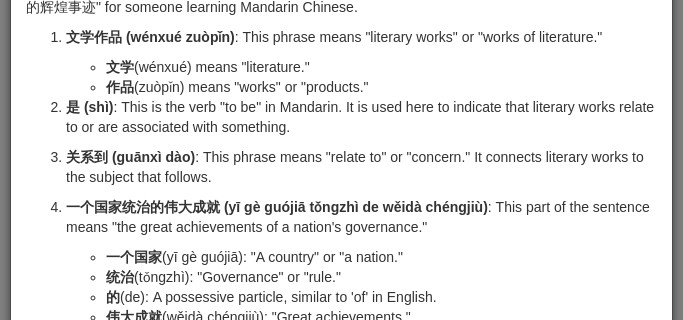 click on "文学作品 (wénxué zuòpǐn) : This phrase means "literary works" or "works of literature."
文学  (wénxué) means "literature."
作品  (zuòpǐn) means "works" or "products."
是 (shì) : This is the verb "to be" in Mandarin. It is used here to indicate that literary works relate to or are associated with something.
关系到 (guānxì dào) : This phrase means "relate to" or "concern." It connects literary works to the subject that follows.
一个国家统治的伟大成就 (yī gè guójiā tǒngzhì de wěidà chéngjiù) : This part of the sentence means "the great achievements of a nation's governance."
一个国家  (yī gè guójiā): "A country" or "a nation."
统治  (tǒngzhì): "Governance" or "rule."
的  (de): A possessive particle, similar to 'of' in English.
伟大成就  (wěidà chéngjiù): "Great achievements."
伟大  (wěidà): "Great" or "grand."
成就  (chéngjiù): "Achievement."
以及 (yǐjí)
永恒
的" at bounding box center [341, 297] 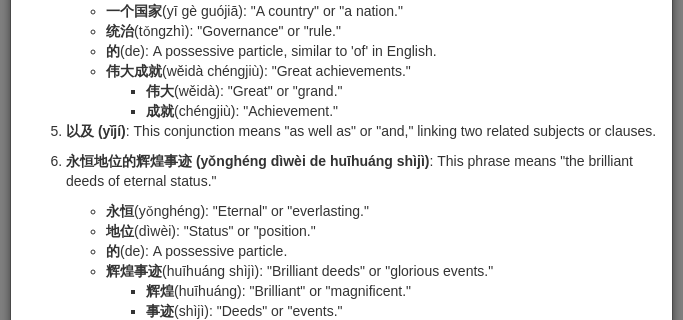 scroll, scrollTop: 350, scrollLeft: 0, axis: vertical 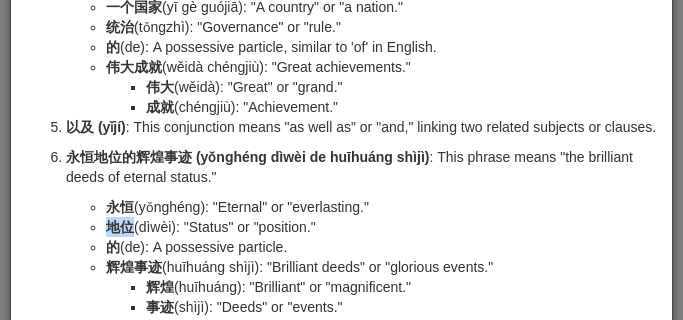 drag, startPoint x: 106, startPoint y: 241, endPoint x: 130, endPoint y: 245, distance: 24.33105 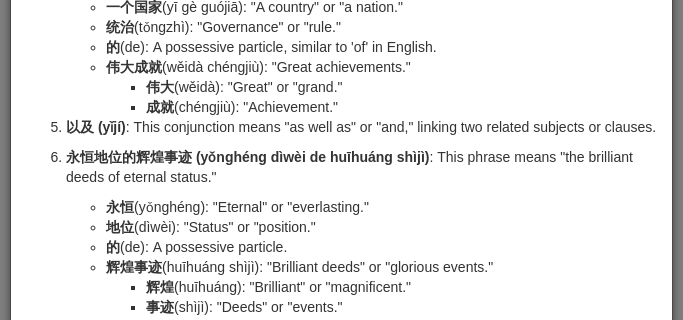 click on "以及 (yǐjí) : This conjunction means "as well as" or "and," linking two related subjects or clauses." at bounding box center [361, 127] 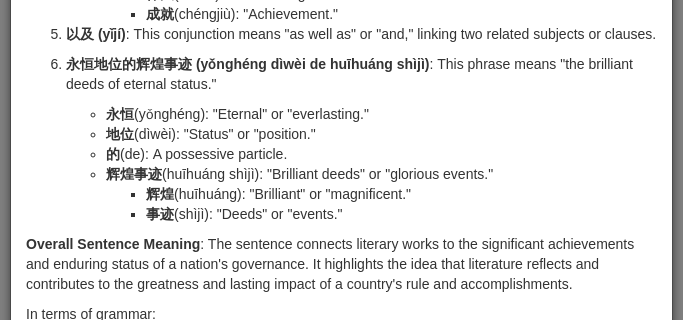 scroll, scrollTop: 450, scrollLeft: 0, axis: vertical 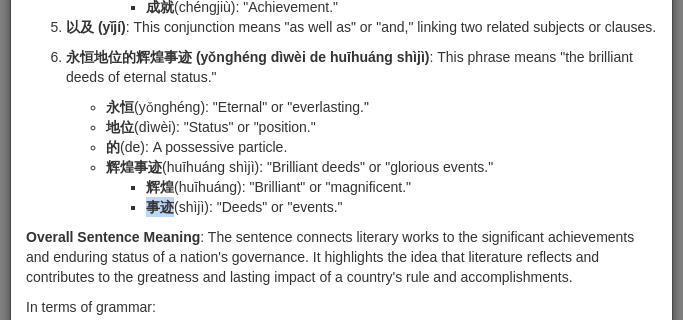 drag, startPoint x: 148, startPoint y: 232, endPoint x: 169, endPoint y: 228, distance: 21.377558 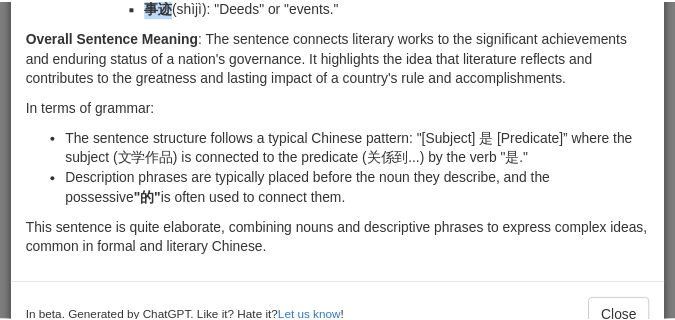 scroll, scrollTop: 707, scrollLeft: 0, axis: vertical 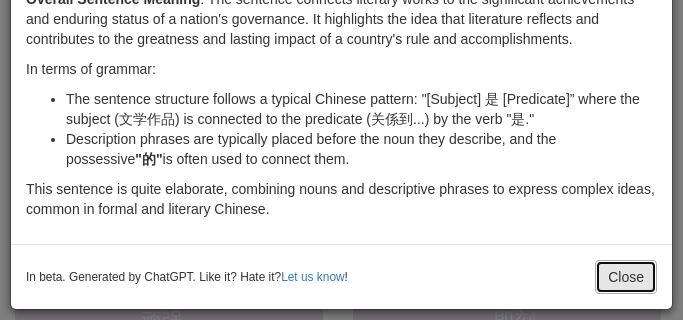 click on "Close" at bounding box center [626, 277] 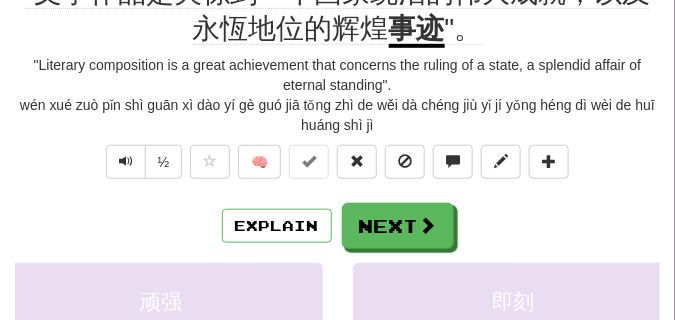scroll, scrollTop: 200, scrollLeft: 0, axis: vertical 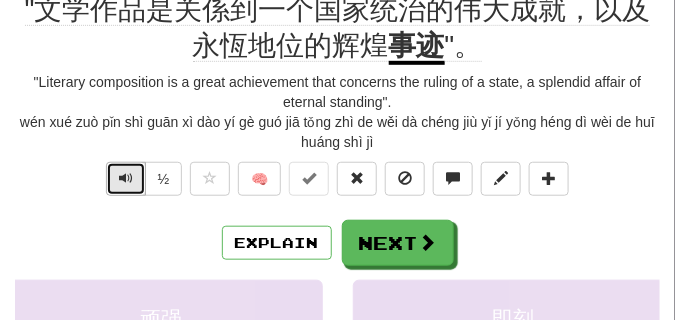 click at bounding box center [126, 178] 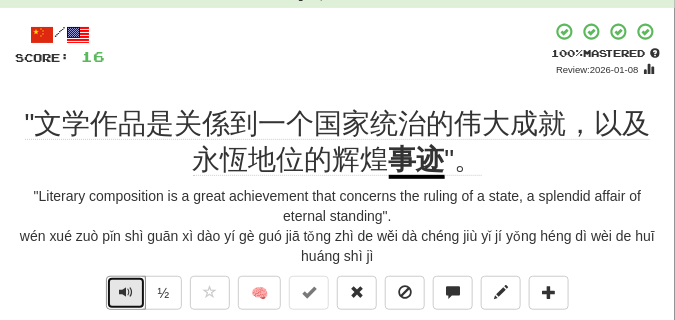 scroll, scrollTop: 100, scrollLeft: 0, axis: vertical 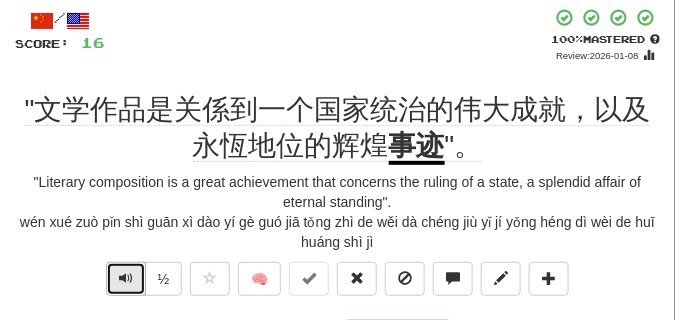 click at bounding box center [126, 278] 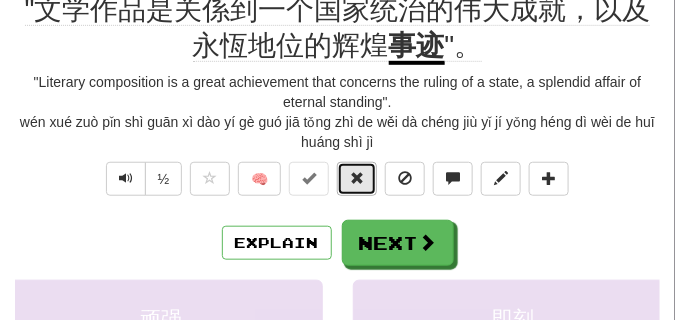 click at bounding box center (357, 179) 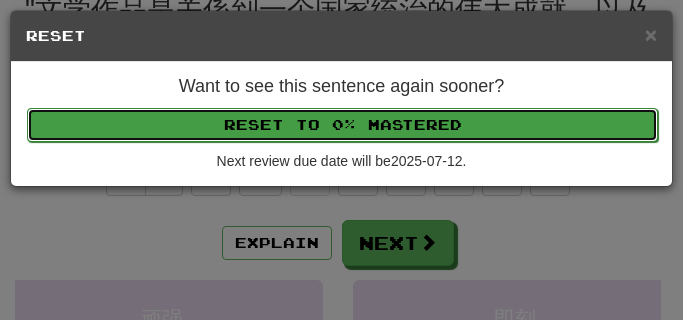 click on "Reset to 0% Mastered" at bounding box center (342, 125) 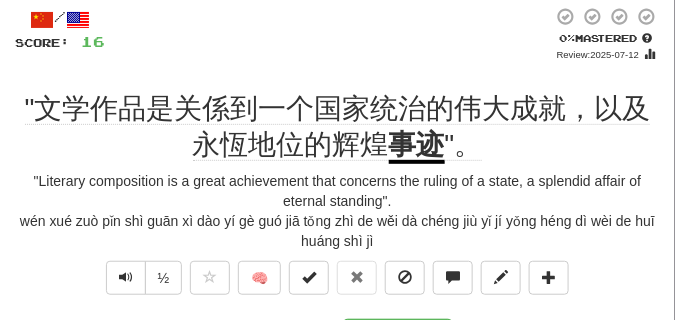 scroll, scrollTop: 100, scrollLeft: 0, axis: vertical 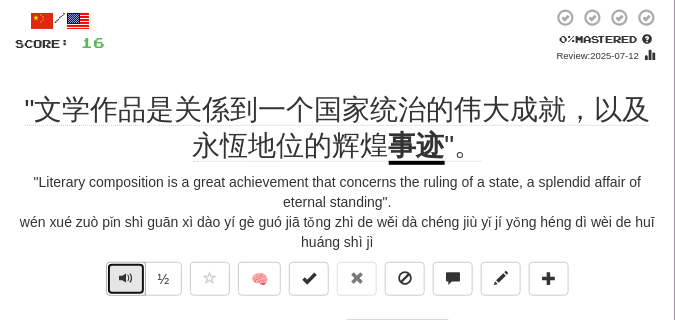 click at bounding box center [126, 278] 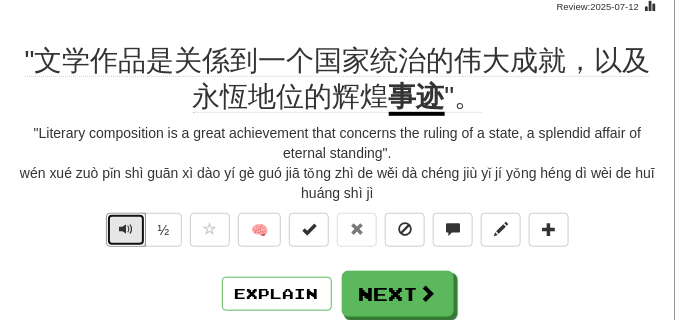 scroll, scrollTop: 150, scrollLeft: 0, axis: vertical 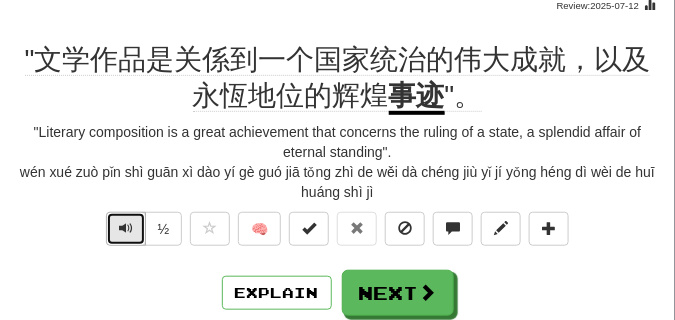 click at bounding box center [126, 228] 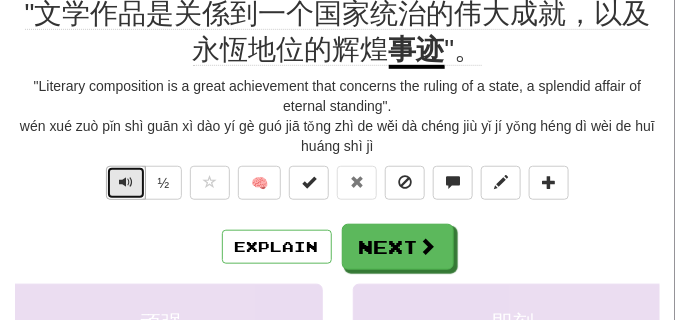scroll, scrollTop: 200, scrollLeft: 0, axis: vertical 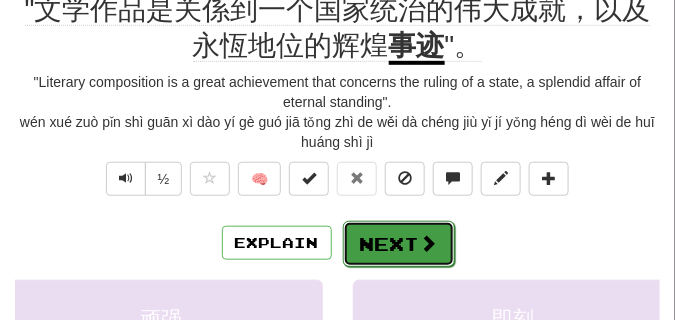 click on "Next" at bounding box center [399, 244] 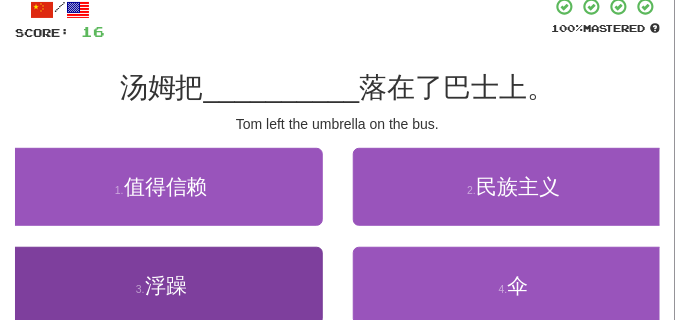 scroll, scrollTop: 90, scrollLeft: 0, axis: vertical 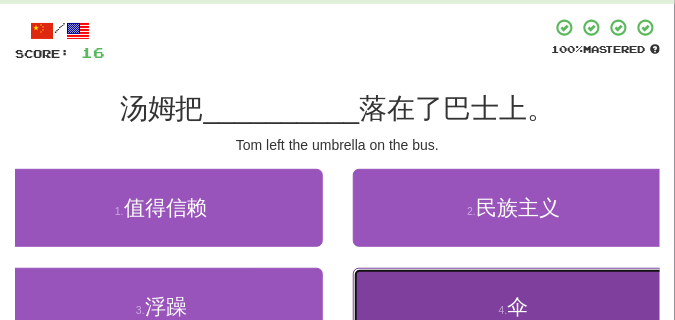 click on "4 .  伞" at bounding box center [514, 307] 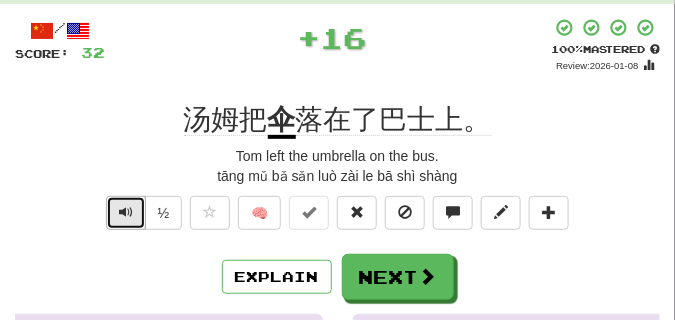 click at bounding box center (126, 212) 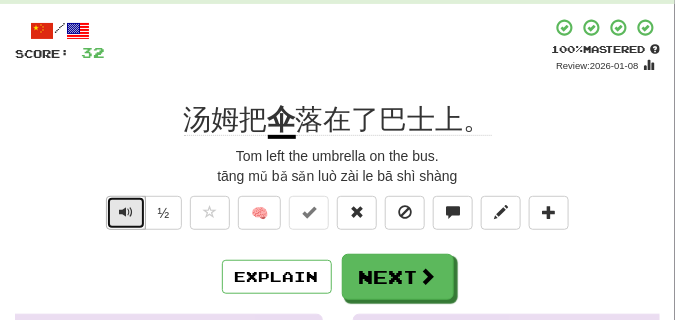 click at bounding box center [126, 212] 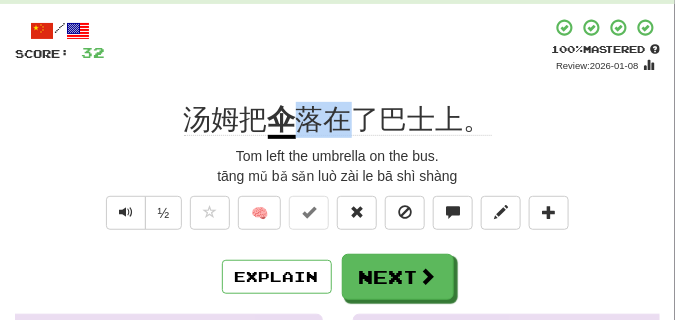 drag, startPoint x: 301, startPoint y: 121, endPoint x: 353, endPoint y: 125, distance: 52.153618 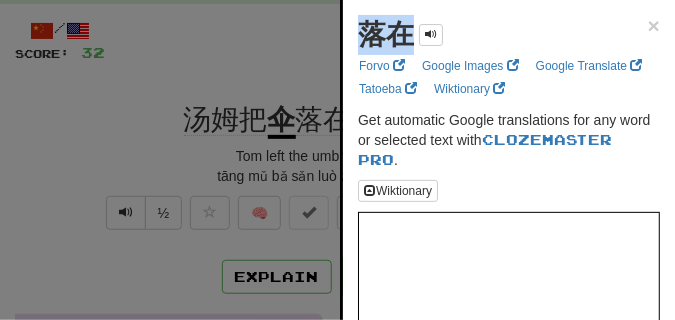 drag, startPoint x: 354, startPoint y: 38, endPoint x: 411, endPoint y: 38, distance: 57 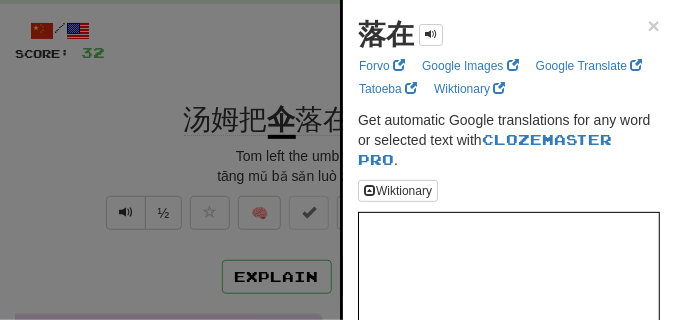 click at bounding box center (337, 160) 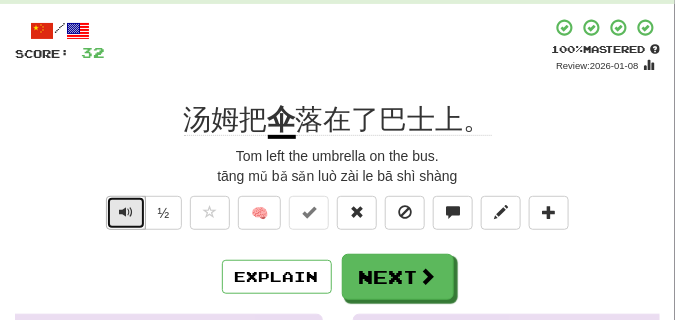 click at bounding box center (126, 213) 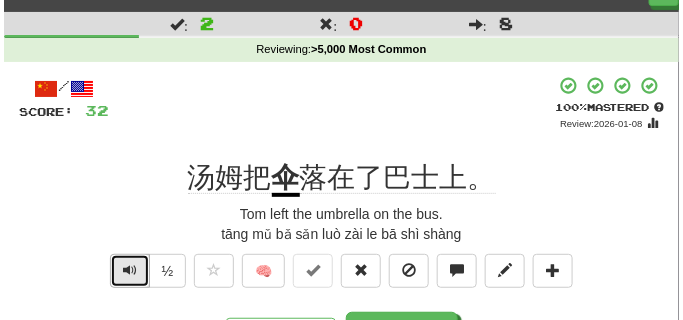 scroll, scrollTop: 50, scrollLeft: 0, axis: vertical 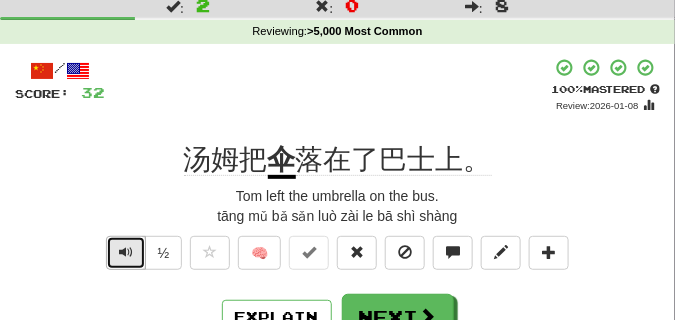 click at bounding box center [126, 252] 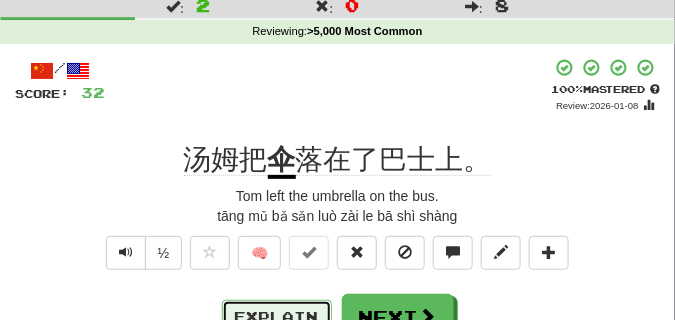 click on "Explain" at bounding box center [277, 317] 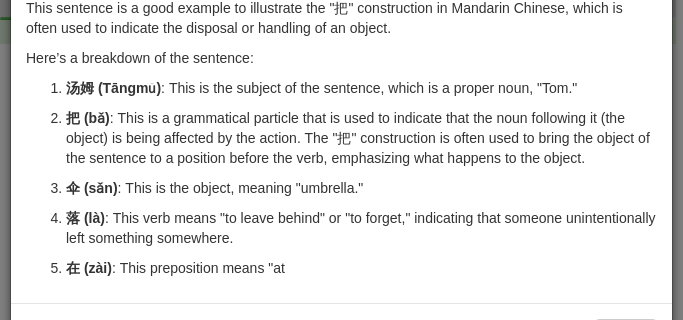 scroll, scrollTop: 100, scrollLeft: 0, axis: vertical 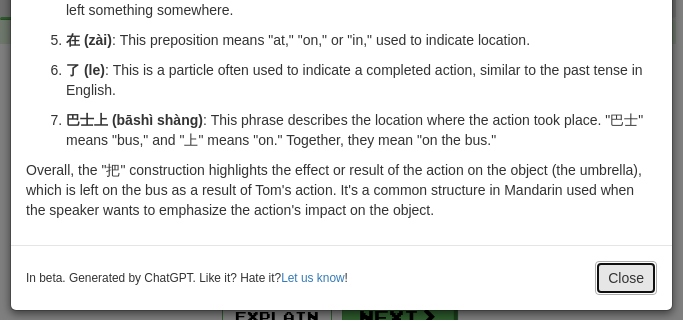 click on "Close" at bounding box center [626, 278] 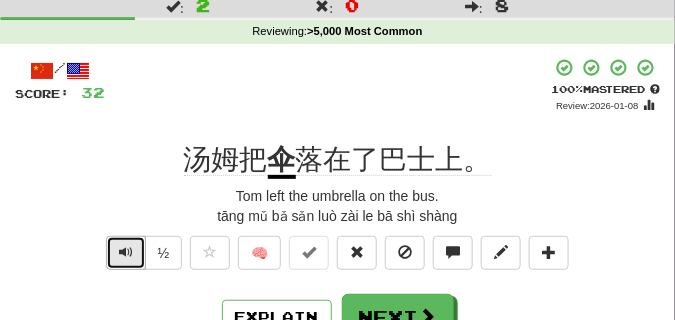 click at bounding box center [126, 252] 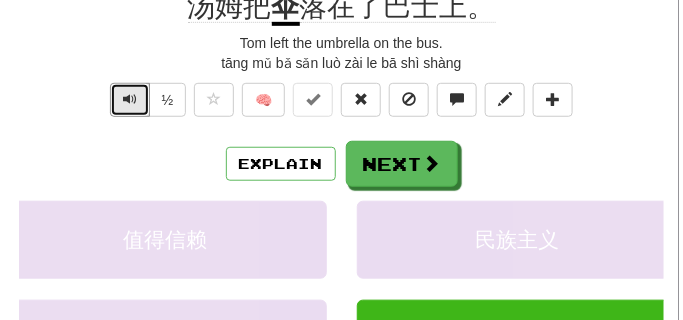 scroll, scrollTop: 200, scrollLeft: 0, axis: vertical 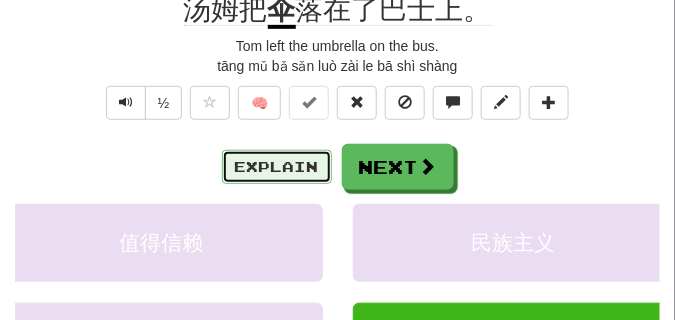 click on "Explain" at bounding box center (277, 167) 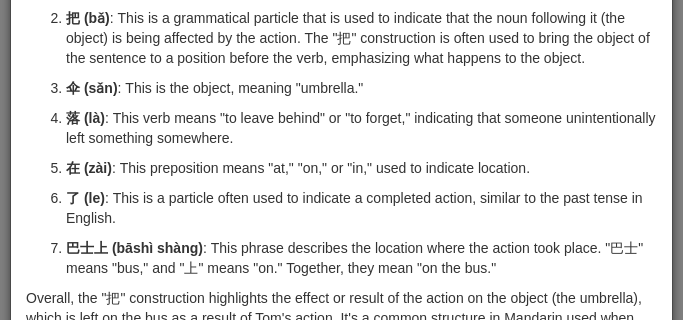 scroll, scrollTop: 200, scrollLeft: 0, axis: vertical 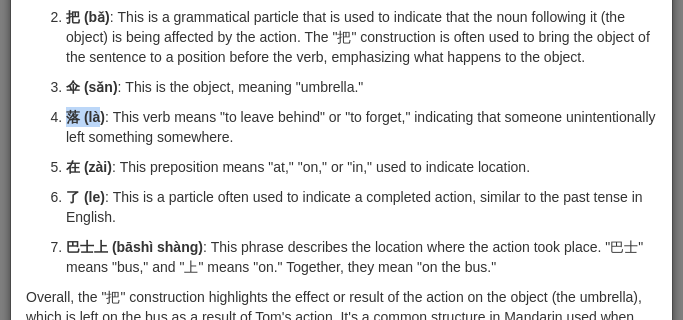 drag, startPoint x: 62, startPoint y: 116, endPoint x: 100, endPoint y: 117, distance: 38.013157 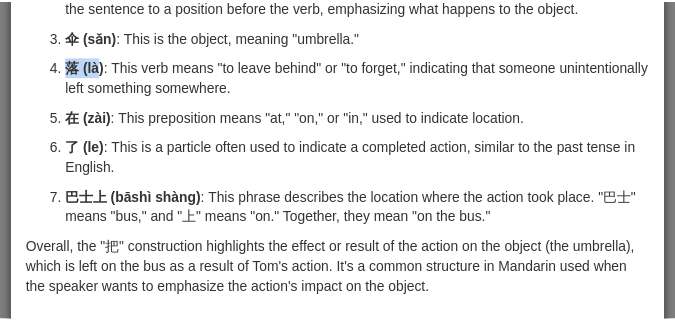 scroll, scrollTop: 327, scrollLeft: 0, axis: vertical 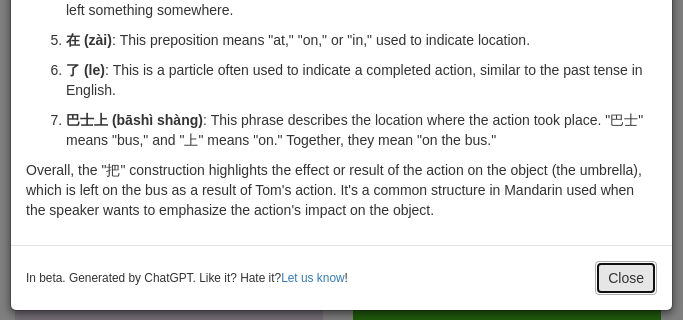 click on "Close" at bounding box center [626, 278] 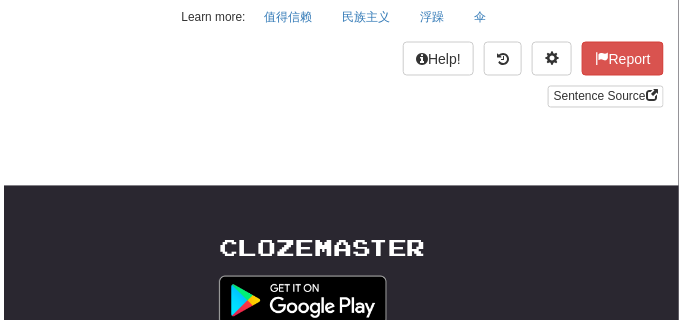 scroll, scrollTop: 550, scrollLeft: 0, axis: vertical 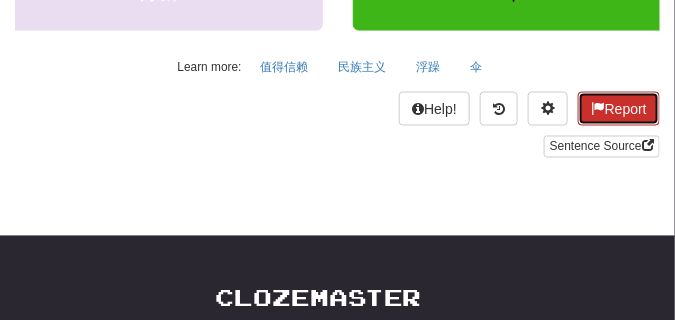 click on "Report" at bounding box center [619, 109] 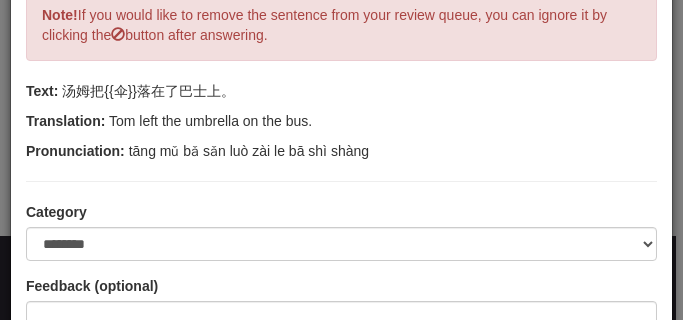 scroll, scrollTop: 250, scrollLeft: 0, axis: vertical 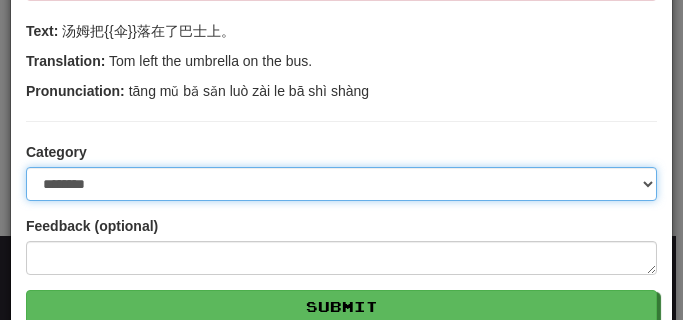 click on "**********" at bounding box center [341, 184] 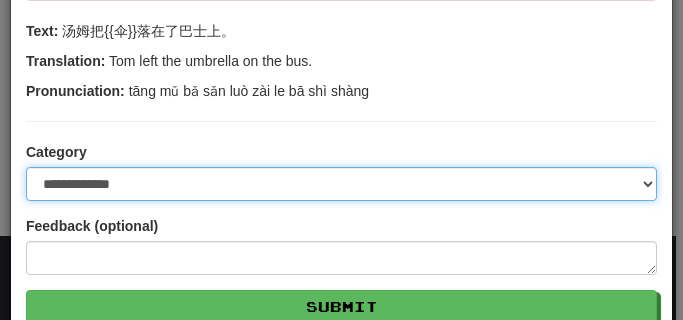 click on "**********" at bounding box center [341, 184] 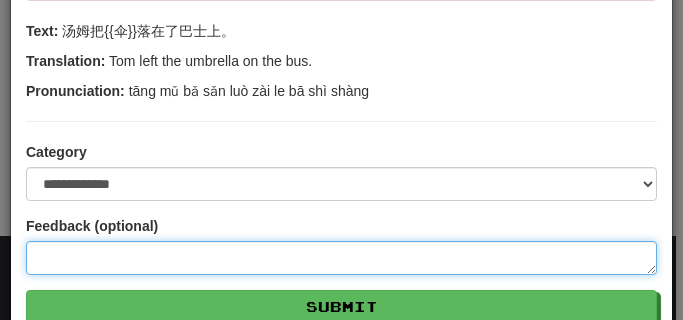 paste on "*****" 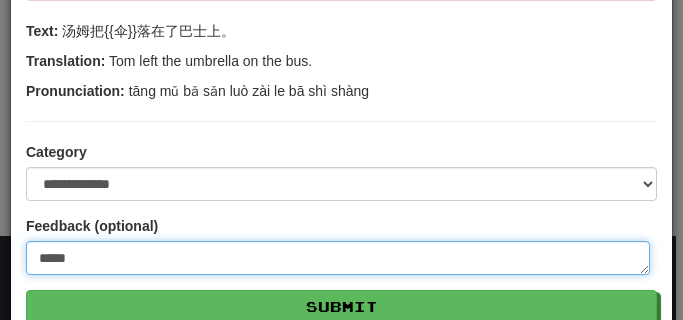 click on "*****" at bounding box center [338, 258] 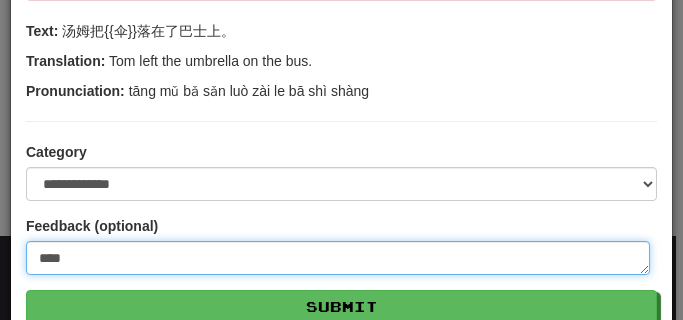 type on "*" 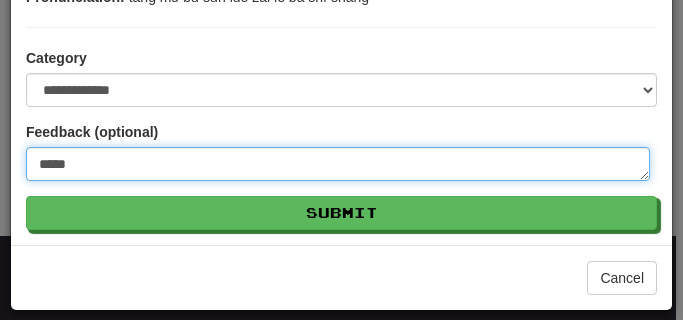 scroll, scrollTop: 344, scrollLeft: 0, axis: vertical 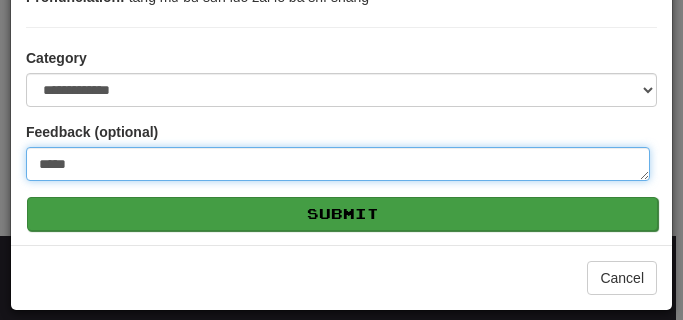 type on "*****" 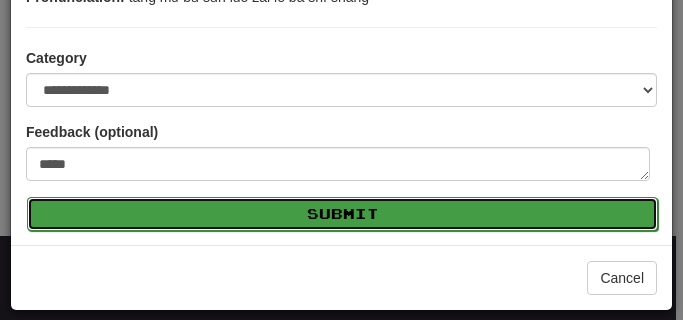 click on "Submit" at bounding box center (342, 214) 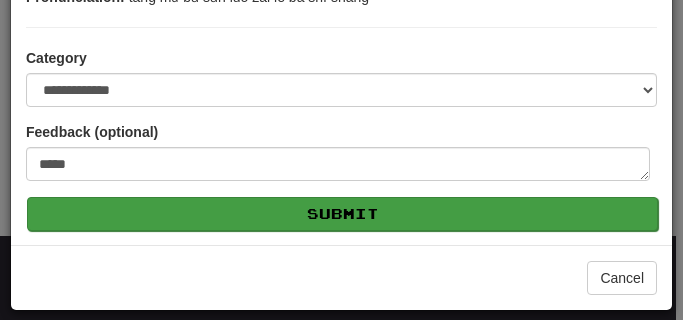 type on "*" 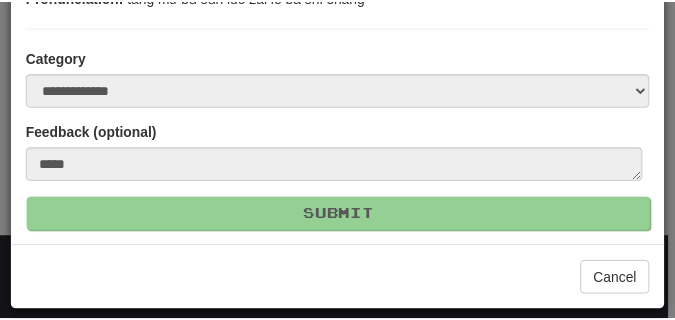 scroll, scrollTop: 83, scrollLeft: 0, axis: vertical 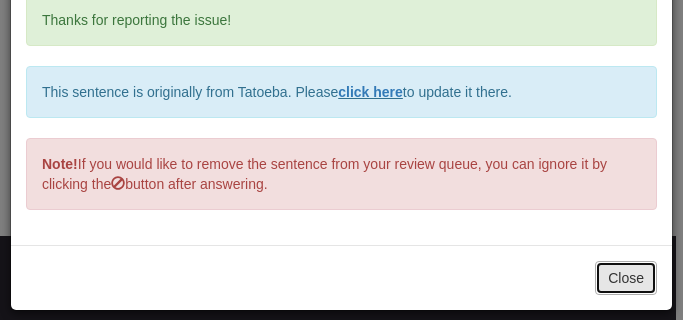 click on "Close" at bounding box center [626, 278] 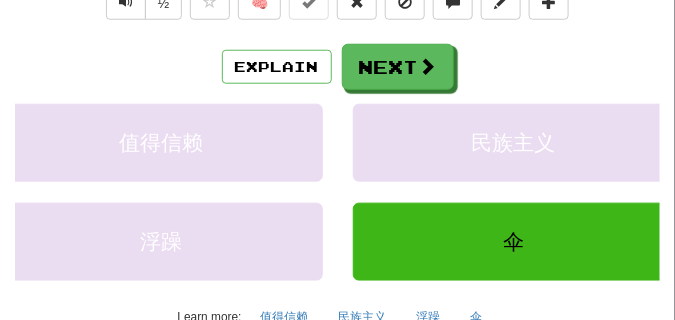 scroll, scrollTop: 150, scrollLeft: 0, axis: vertical 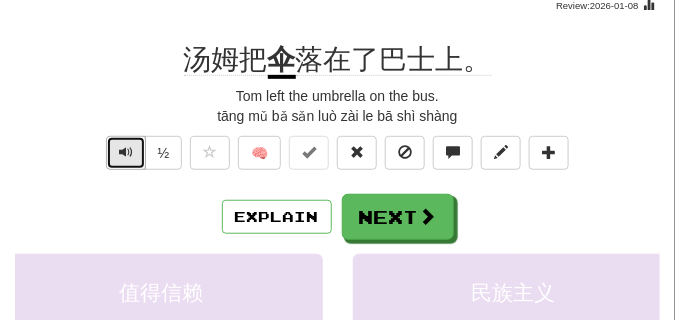 click at bounding box center (126, 153) 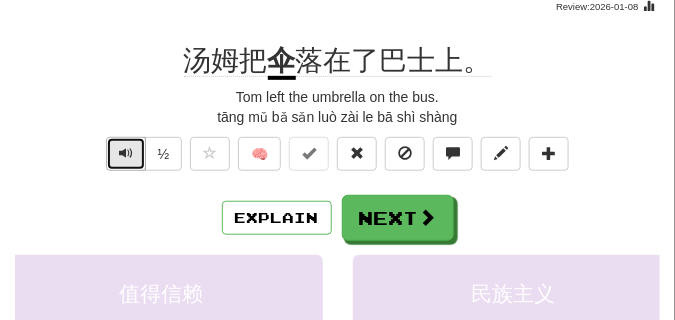 scroll, scrollTop: 150, scrollLeft: 0, axis: vertical 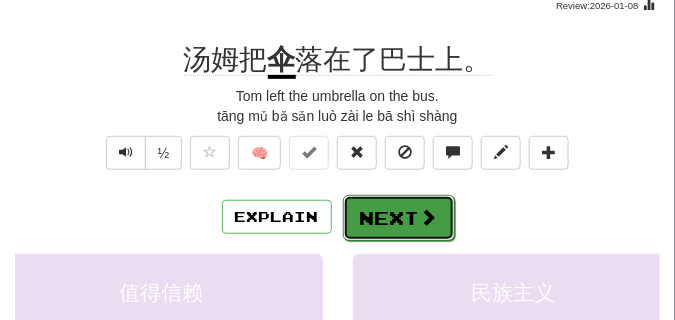 click on "Next" at bounding box center [399, 218] 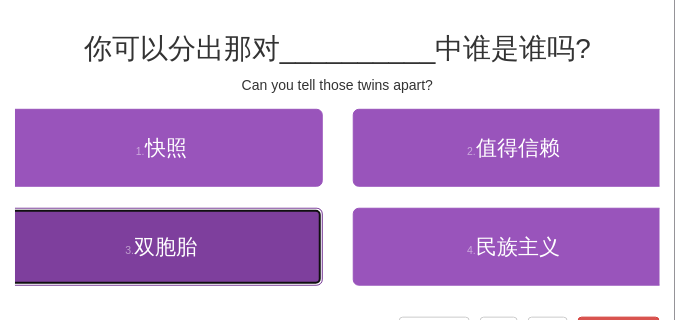click on "3 .  双胞胎" at bounding box center (161, 247) 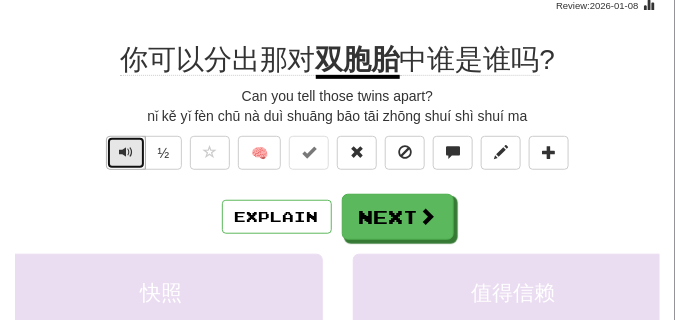 click at bounding box center [126, 152] 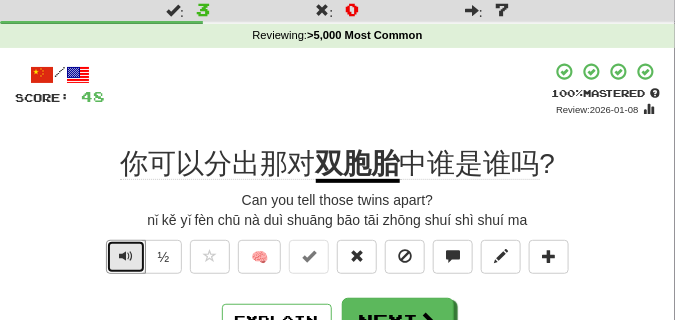 scroll, scrollTop: 100, scrollLeft: 0, axis: vertical 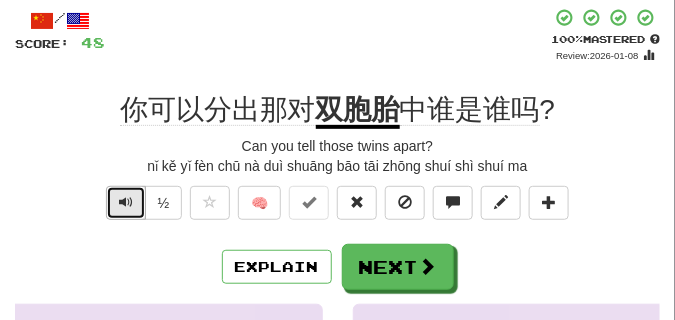 click at bounding box center (126, 202) 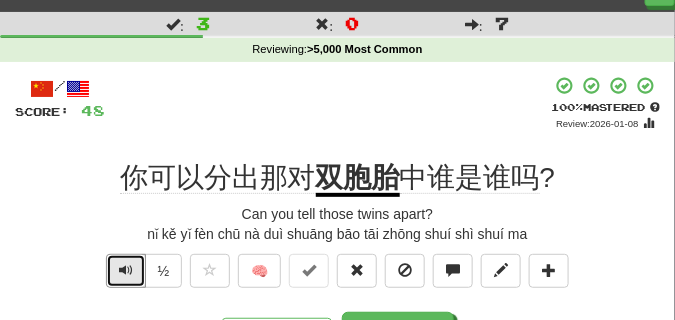 scroll, scrollTop: 50, scrollLeft: 0, axis: vertical 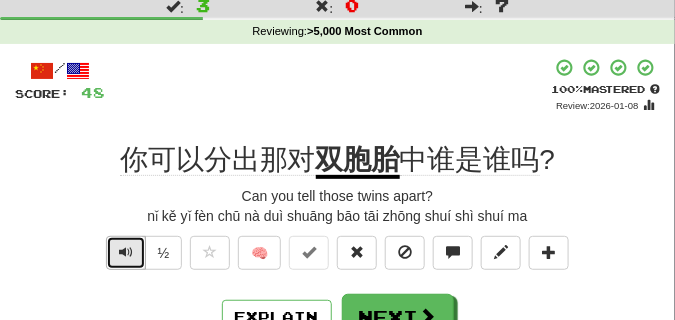 click at bounding box center (126, 252) 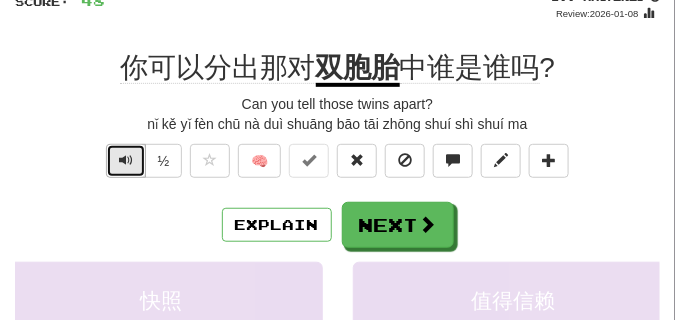 scroll, scrollTop: 150, scrollLeft: 0, axis: vertical 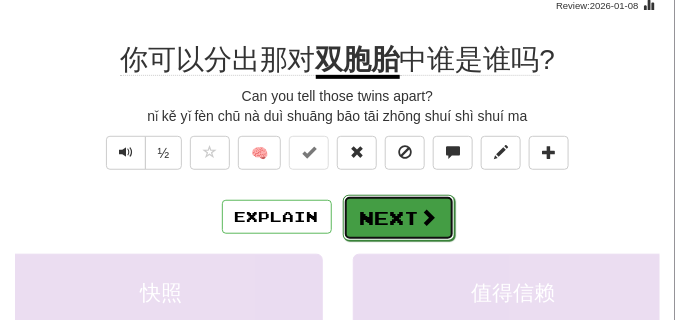 click on "Next" at bounding box center (399, 218) 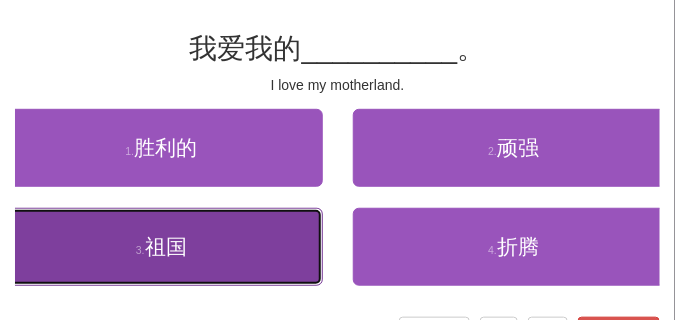 click on "祖国" at bounding box center (166, 246) 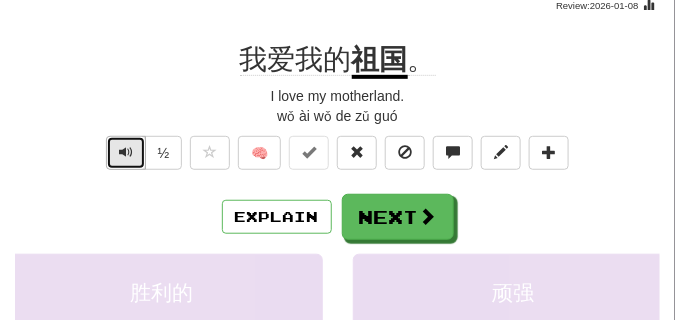 click at bounding box center (126, 152) 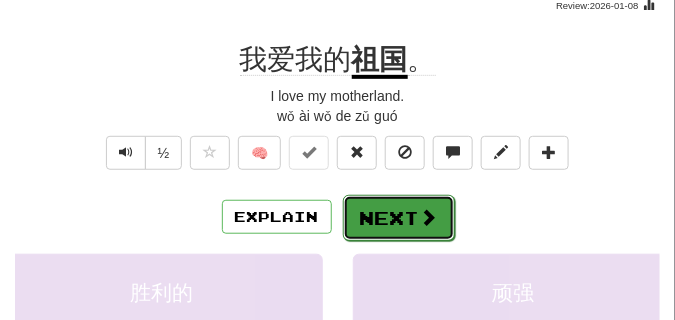 click on "Next" at bounding box center (399, 218) 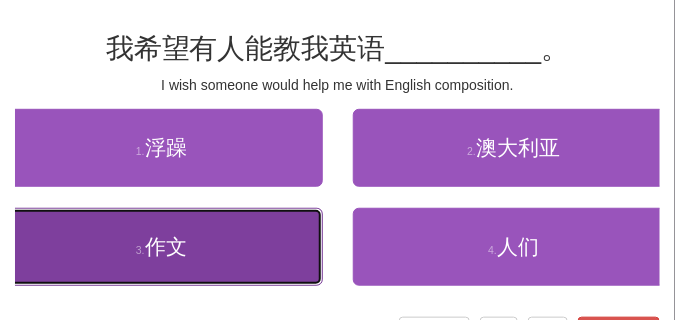 click on "3 .  作文" at bounding box center [161, 247] 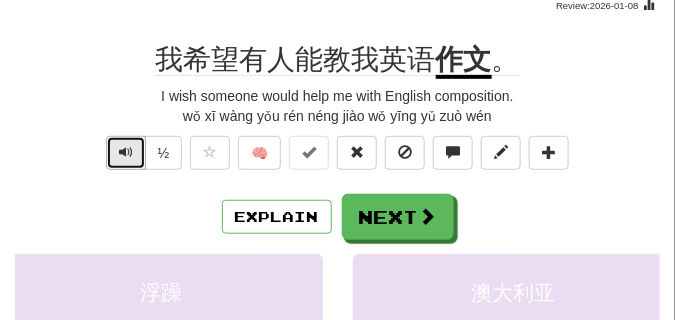click at bounding box center (126, 152) 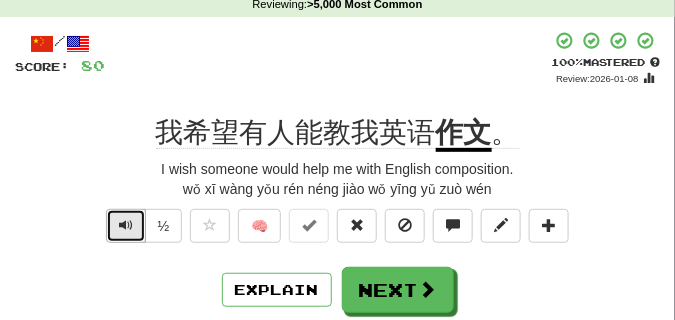scroll, scrollTop: 100, scrollLeft: 0, axis: vertical 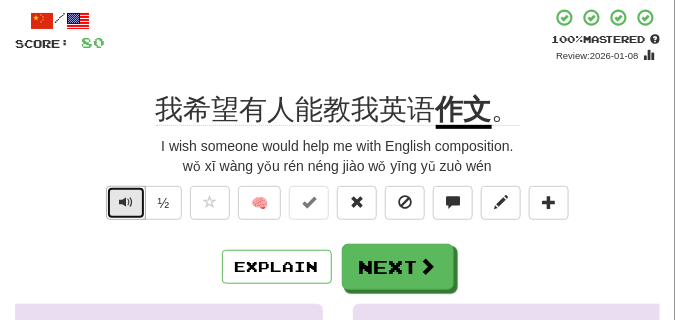 click at bounding box center [126, 203] 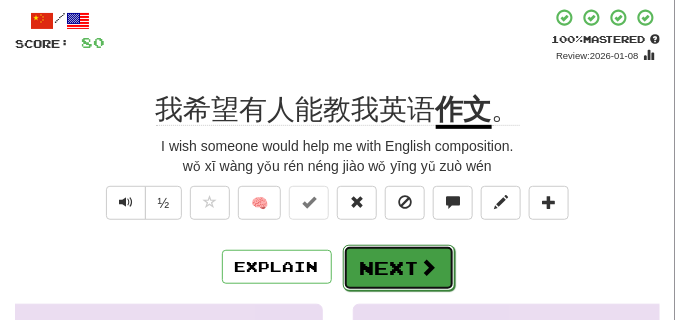 click on "Next" at bounding box center (399, 268) 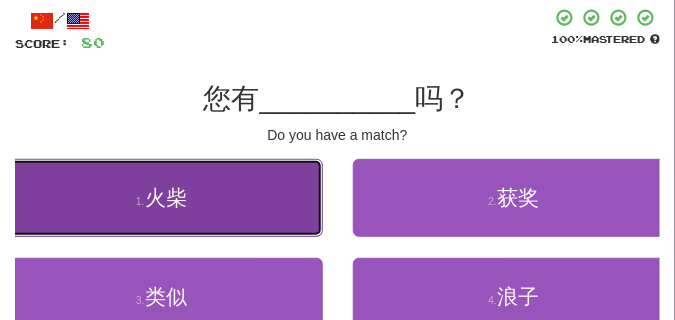 click on "1 .  火柴" at bounding box center (161, 198) 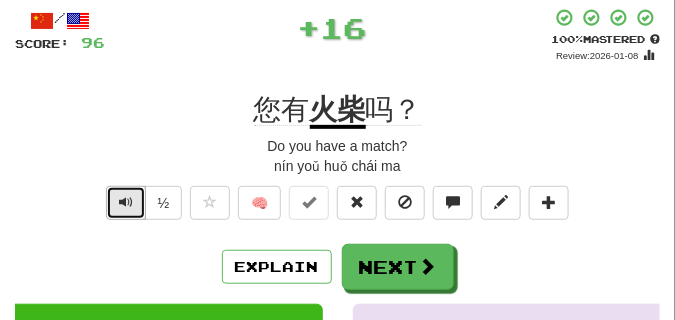 click at bounding box center (126, 203) 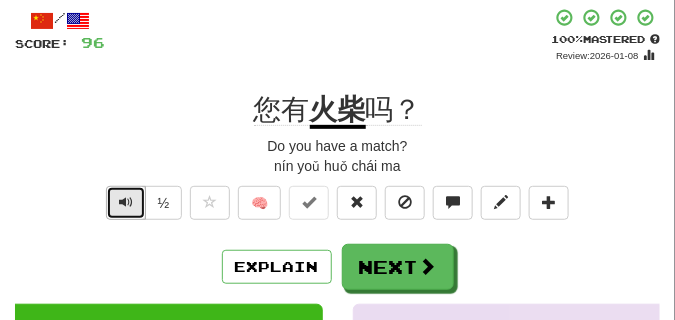click at bounding box center [126, 203] 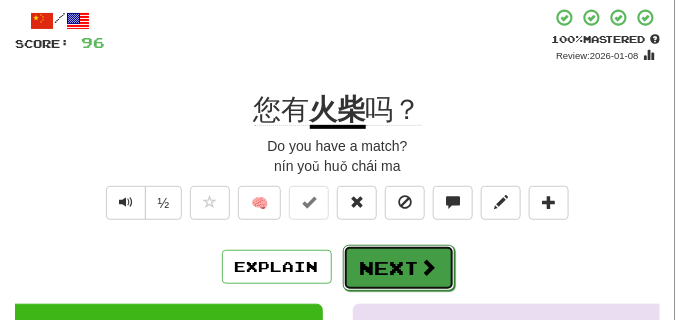 click on "Next" at bounding box center [399, 268] 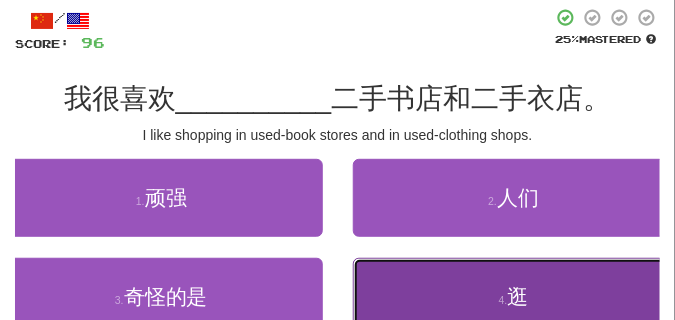 click on "4 .  逛" at bounding box center [514, 297] 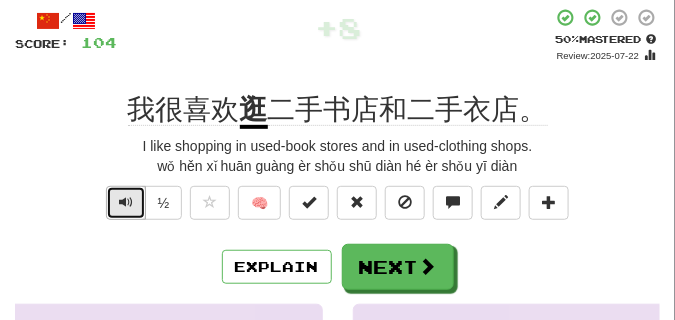 click at bounding box center (126, 202) 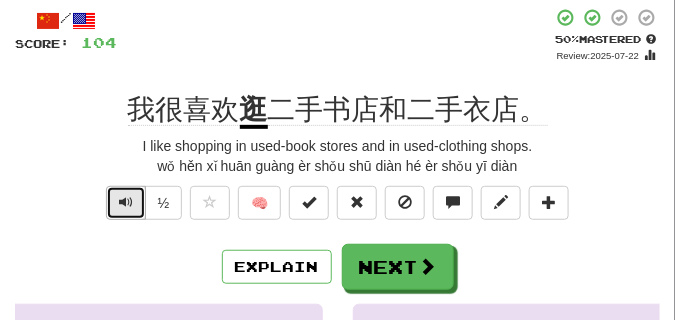 click at bounding box center (126, 202) 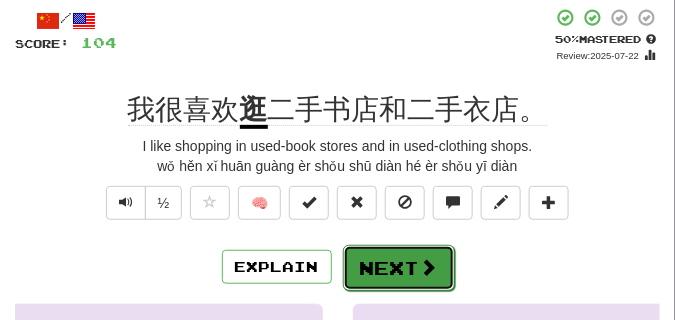 click on "Next" at bounding box center [399, 268] 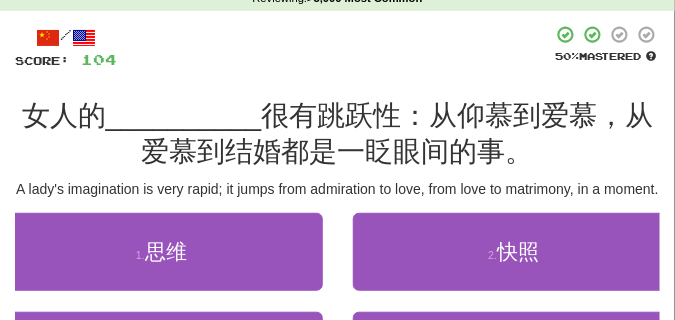 scroll, scrollTop: 100, scrollLeft: 0, axis: vertical 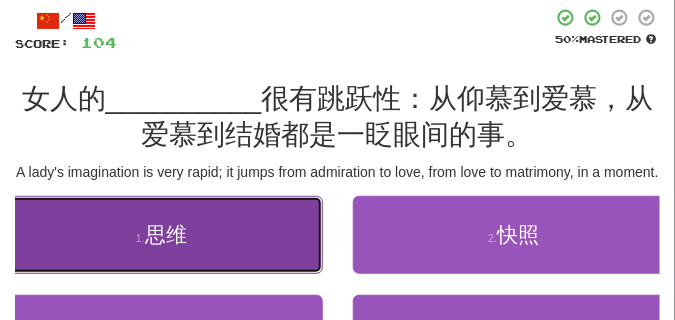 click on "1 .  思维" at bounding box center [161, 235] 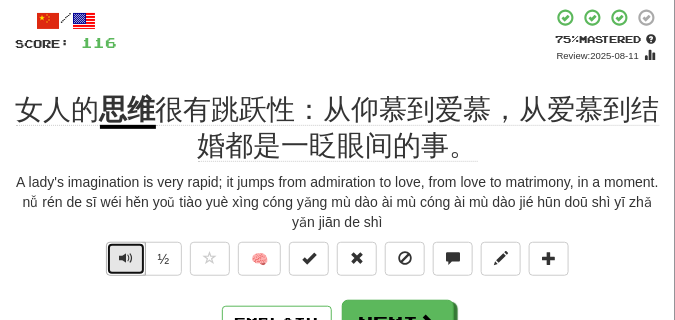 click at bounding box center [126, 258] 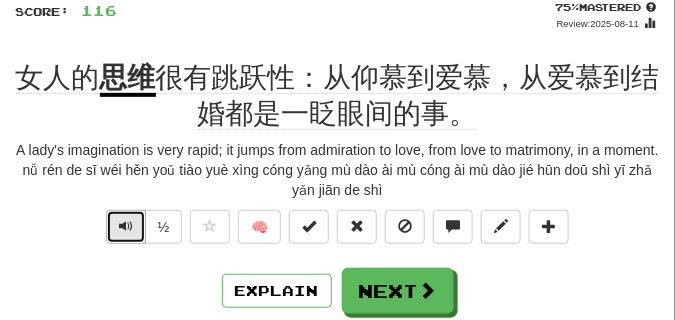 scroll, scrollTop: 150, scrollLeft: 0, axis: vertical 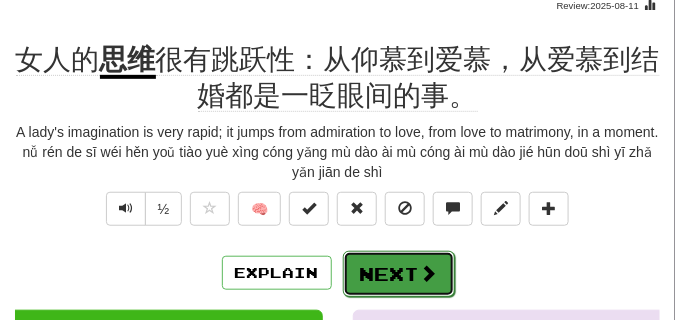 click on "Next" at bounding box center (399, 274) 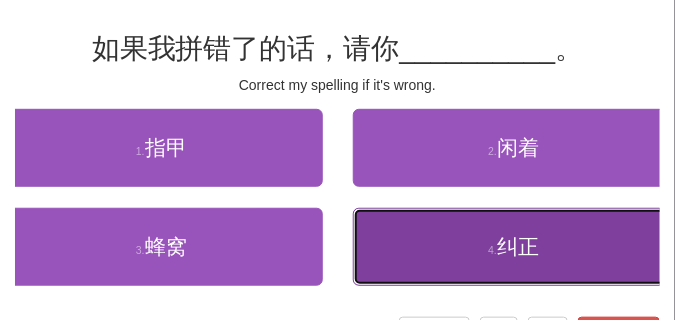 click on "4 .  纠正" at bounding box center [514, 247] 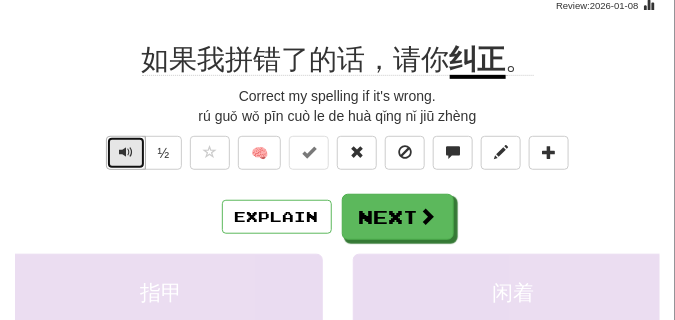 click at bounding box center [126, 152] 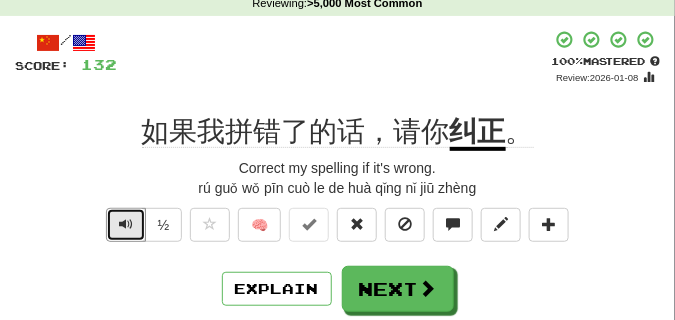 scroll, scrollTop: 100, scrollLeft: 0, axis: vertical 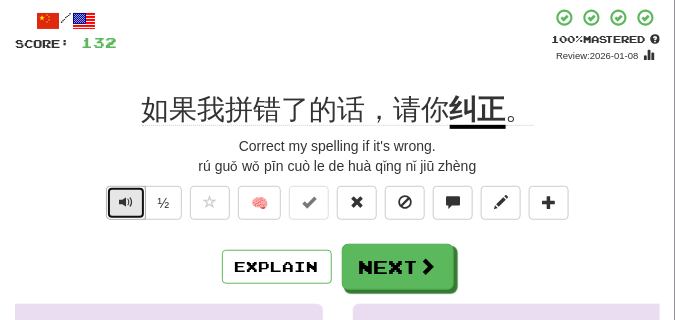 click at bounding box center [126, 202] 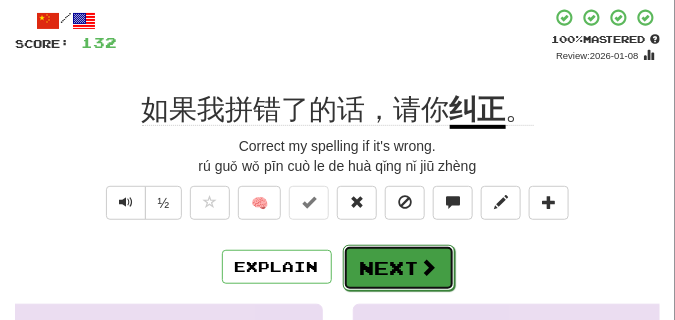 click on "Next" at bounding box center (399, 268) 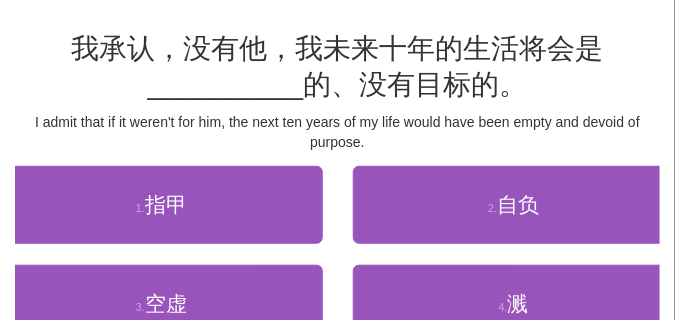 scroll, scrollTop: 200, scrollLeft: 0, axis: vertical 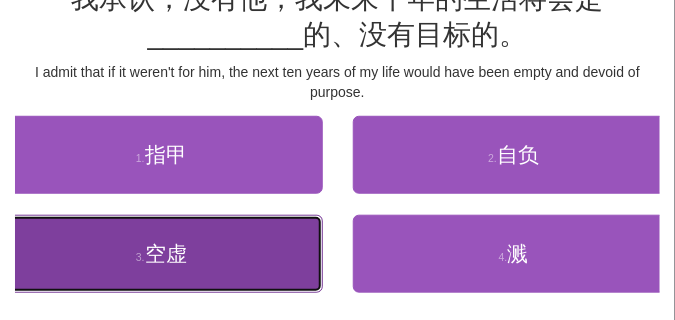 click on "3 .  空虚" at bounding box center (161, 254) 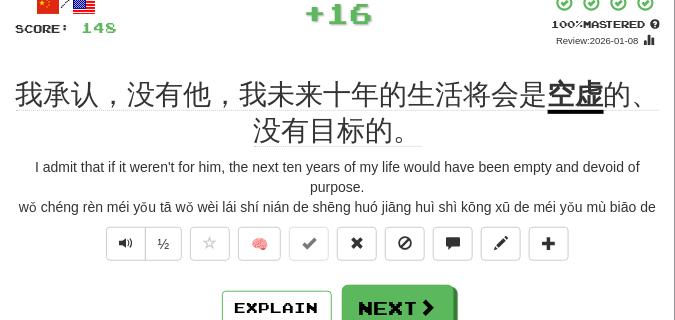scroll, scrollTop: 110, scrollLeft: 0, axis: vertical 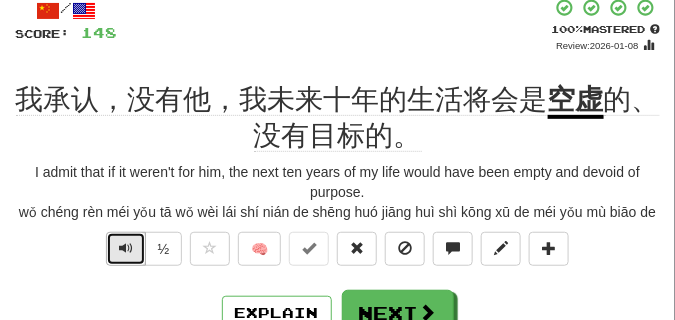 click at bounding box center (126, 248) 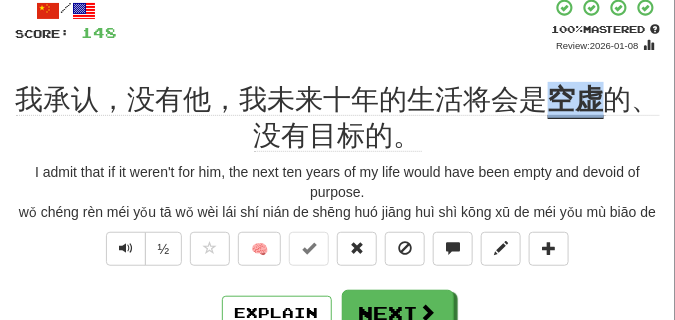 drag, startPoint x: 544, startPoint y: 99, endPoint x: 597, endPoint y: 105, distance: 53.338543 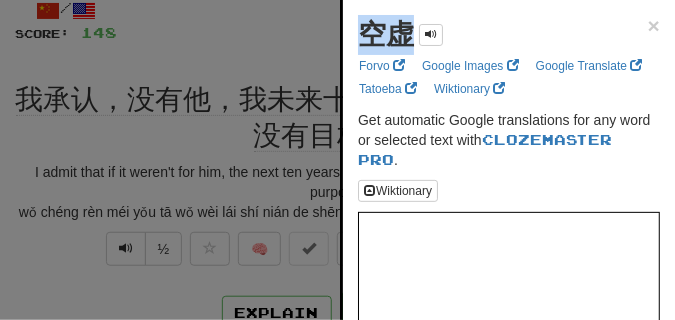 drag, startPoint x: 355, startPoint y: 41, endPoint x: 413, endPoint y: 39, distance: 58.034473 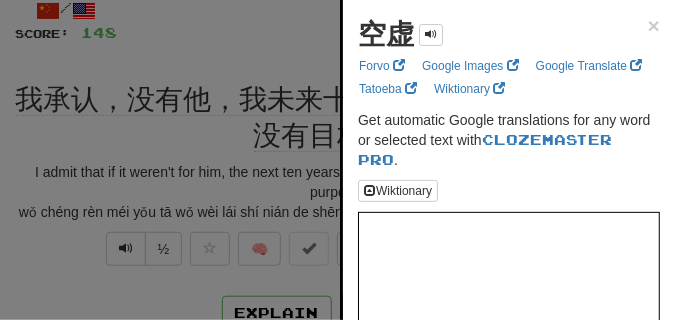 click at bounding box center [337, 160] 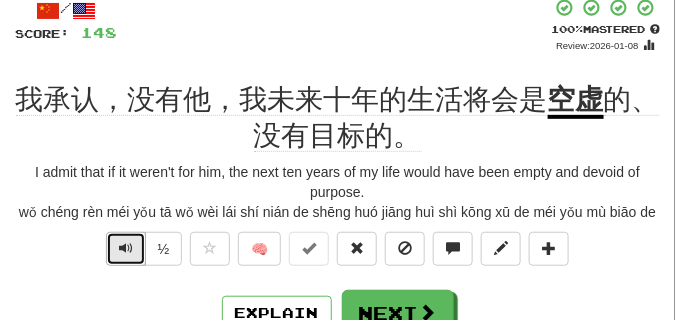 click at bounding box center (126, 249) 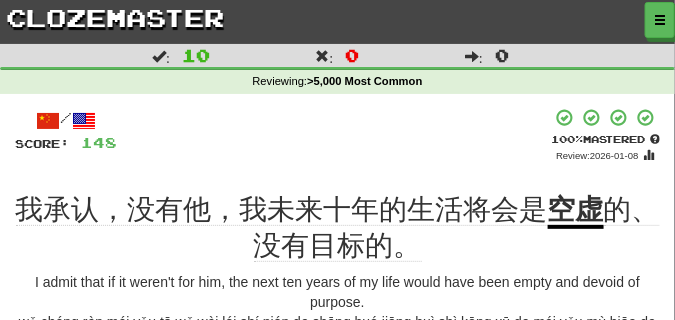scroll, scrollTop: 100, scrollLeft: 0, axis: vertical 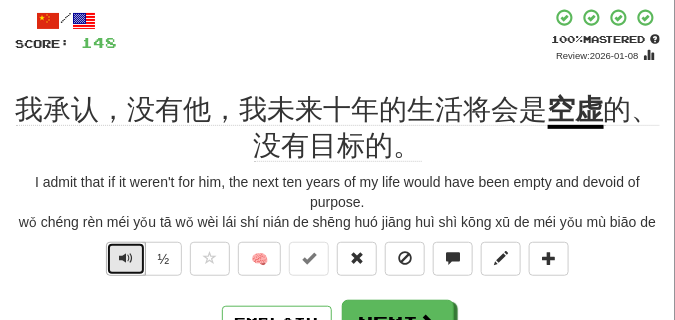 click at bounding box center [126, 258] 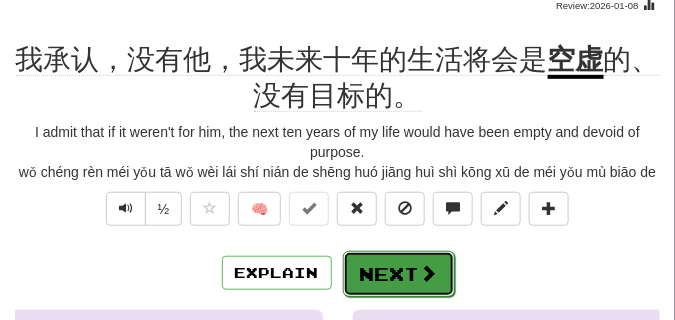 click on "Next" at bounding box center (399, 274) 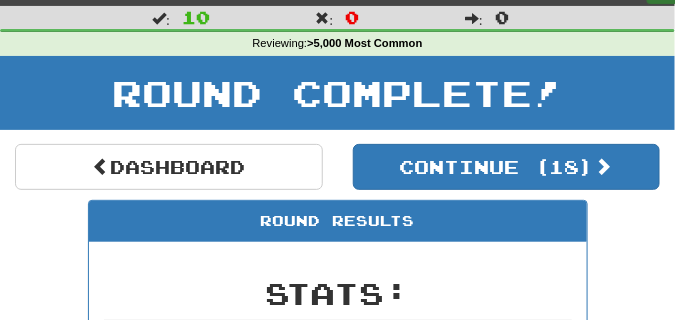 scroll, scrollTop: 38, scrollLeft: 0, axis: vertical 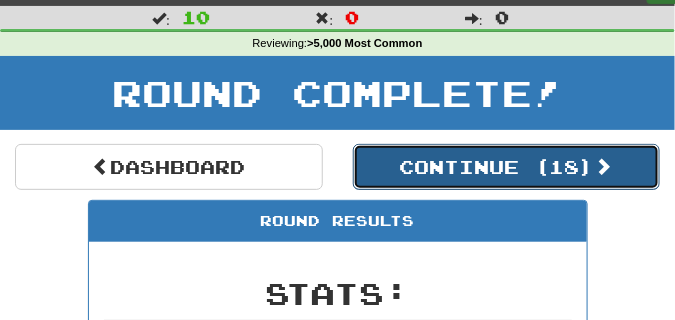 click on "Continue ( 18 )" at bounding box center (507, 167) 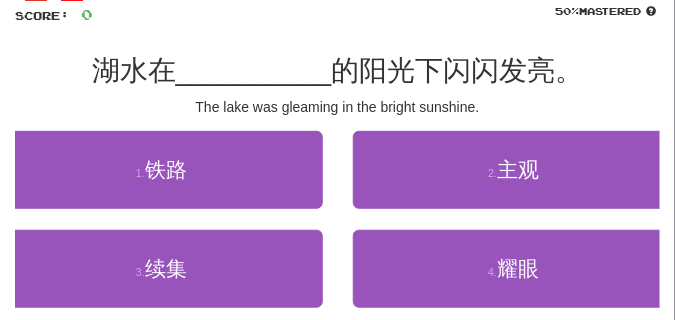 scroll, scrollTop: 138, scrollLeft: 0, axis: vertical 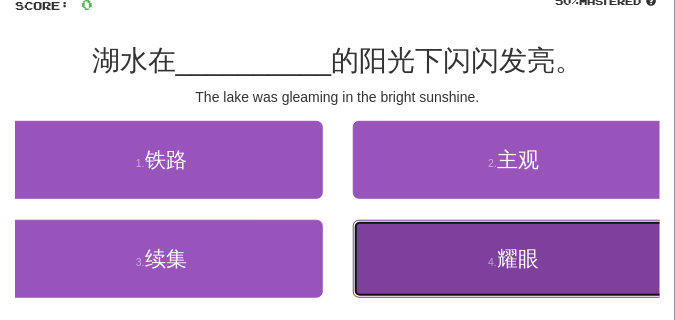 click on "4 .  耀眼" at bounding box center [514, 259] 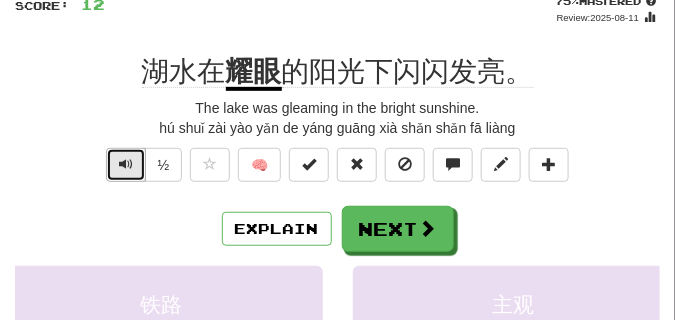 click at bounding box center [126, 164] 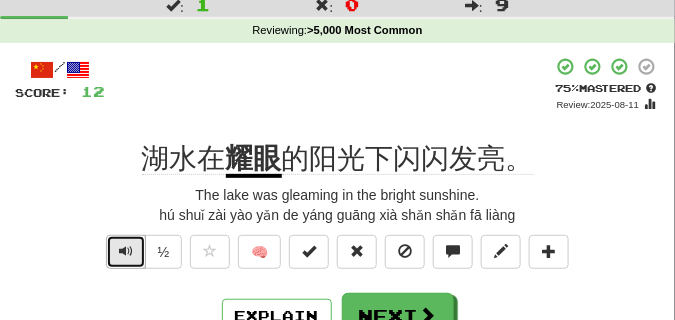 scroll, scrollTop: 100, scrollLeft: 0, axis: vertical 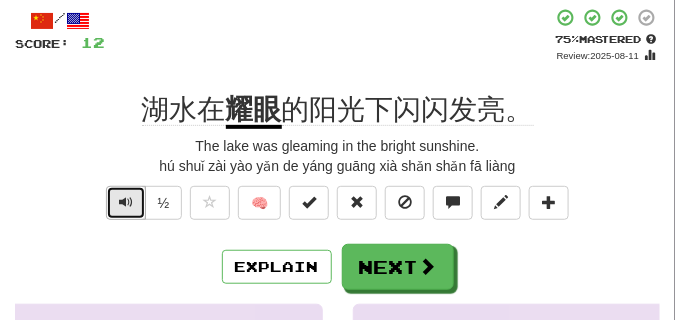 click at bounding box center (126, 202) 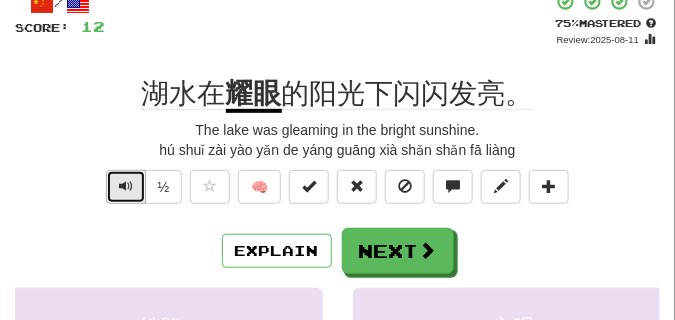 scroll, scrollTop: 150, scrollLeft: 0, axis: vertical 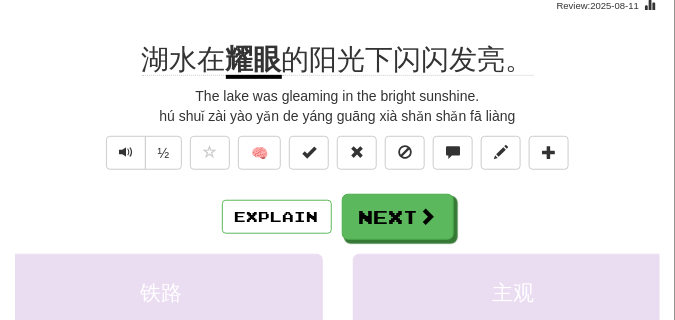 click on "/  Score:   12 + 12 75 %  Mastered Review:  2025-08-11 湖水在 耀眼 的阳光下闪闪发亮。 The lake was gleaming in the bright sunshine. hú shuǐ zài yào yǎn de yáng guāng xià shǎn shǎn fā liàng ½ 🧠 Explain Next 铁路 主观 续集 耀眼 Learn more: 铁路 主观 续集 耀眼  Help!  Report Sentence Source" at bounding box center (337, 258) 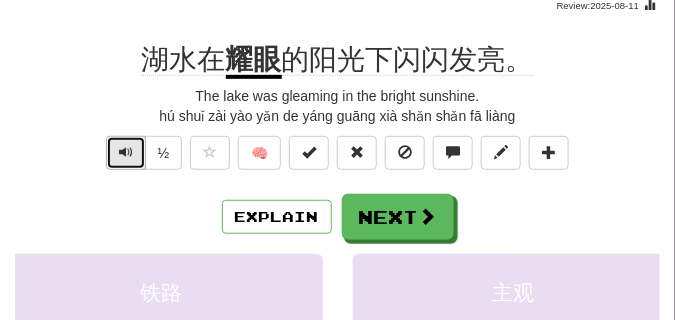 click at bounding box center (126, 152) 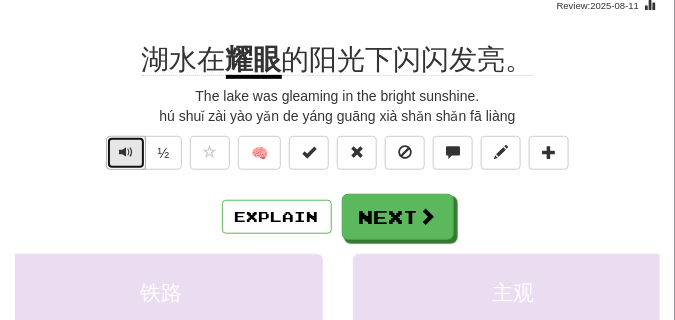 click at bounding box center [126, 152] 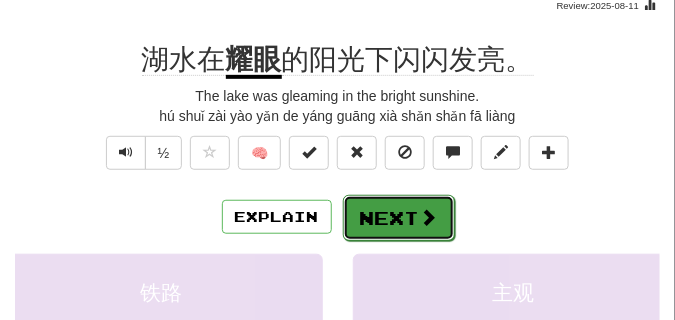 click on "Next" at bounding box center [399, 218] 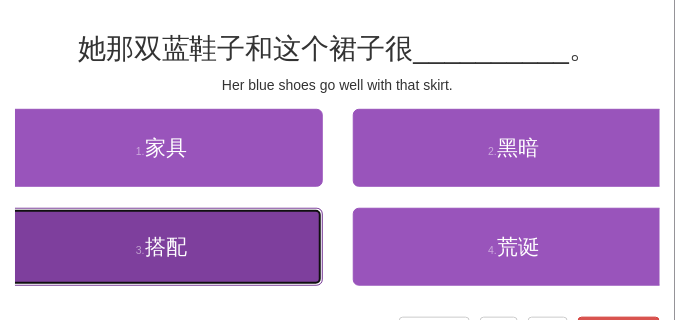 click on "3 .  搭配" at bounding box center (161, 247) 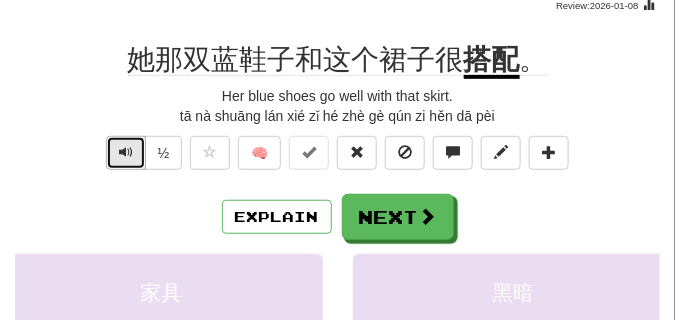 click at bounding box center [126, 152] 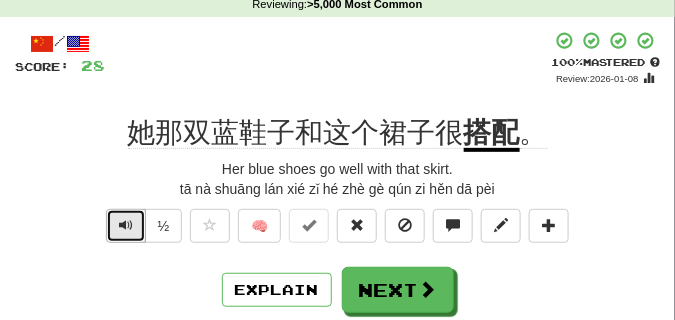 scroll, scrollTop: 100, scrollLeft: 0, axis: vertical 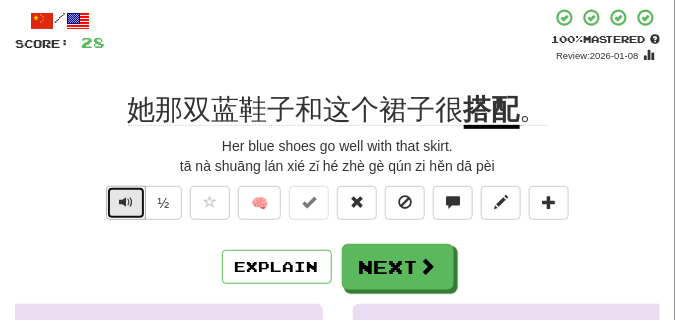 click at bounding box center [126, 202] 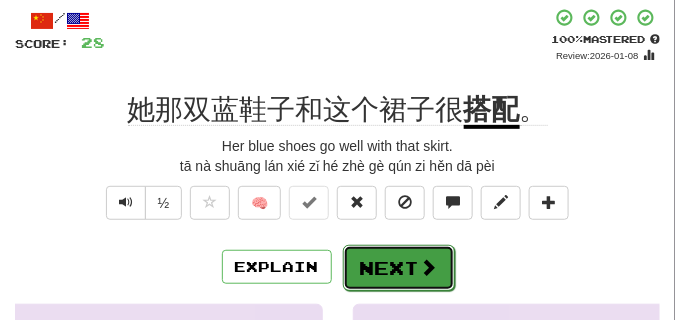 click on "Next" at bounding box center [399, 268] 